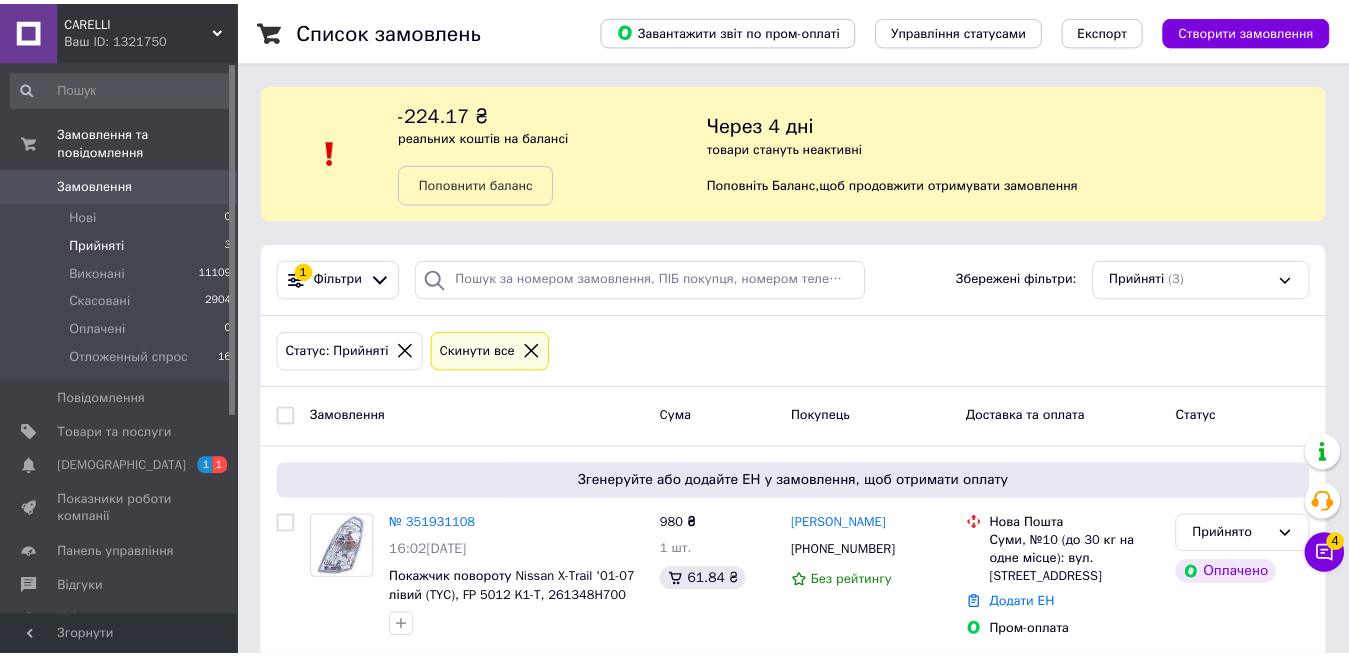 scroll, scrollTop: 0, scrollLeft: 0, axis: both 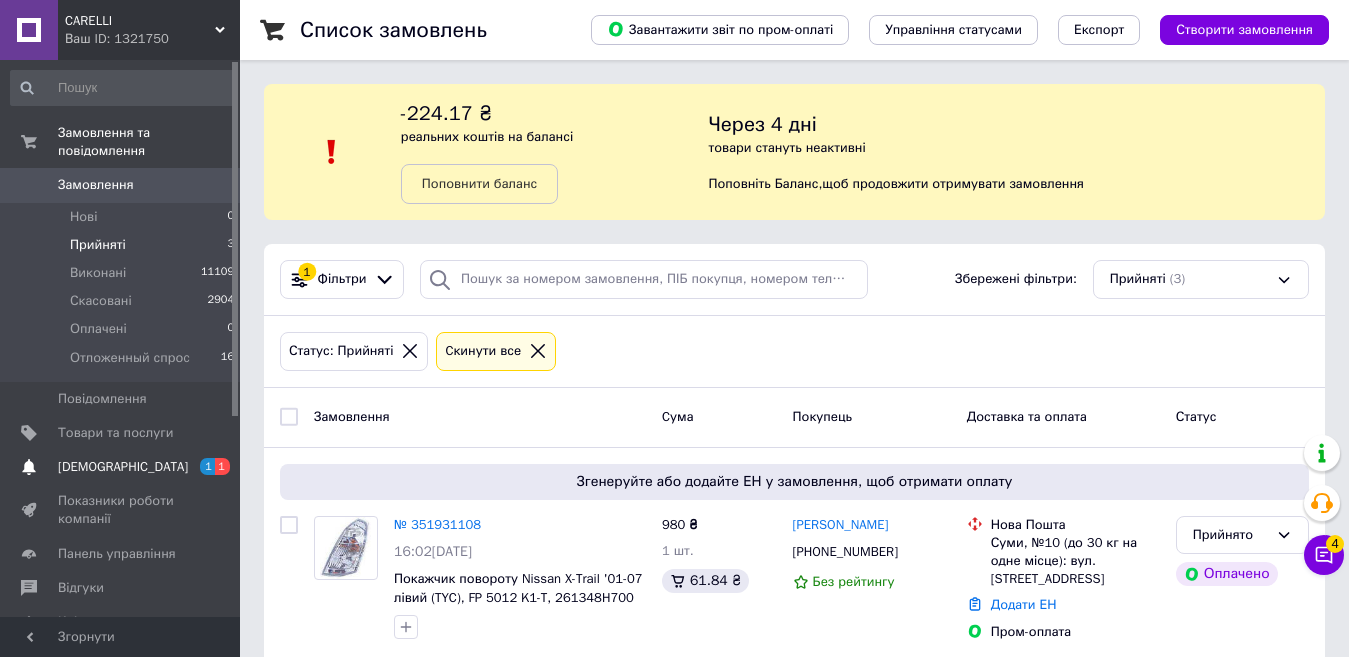 click on "[DEMOGRAPHIC_DATA]" at bounding box center (123, 467) 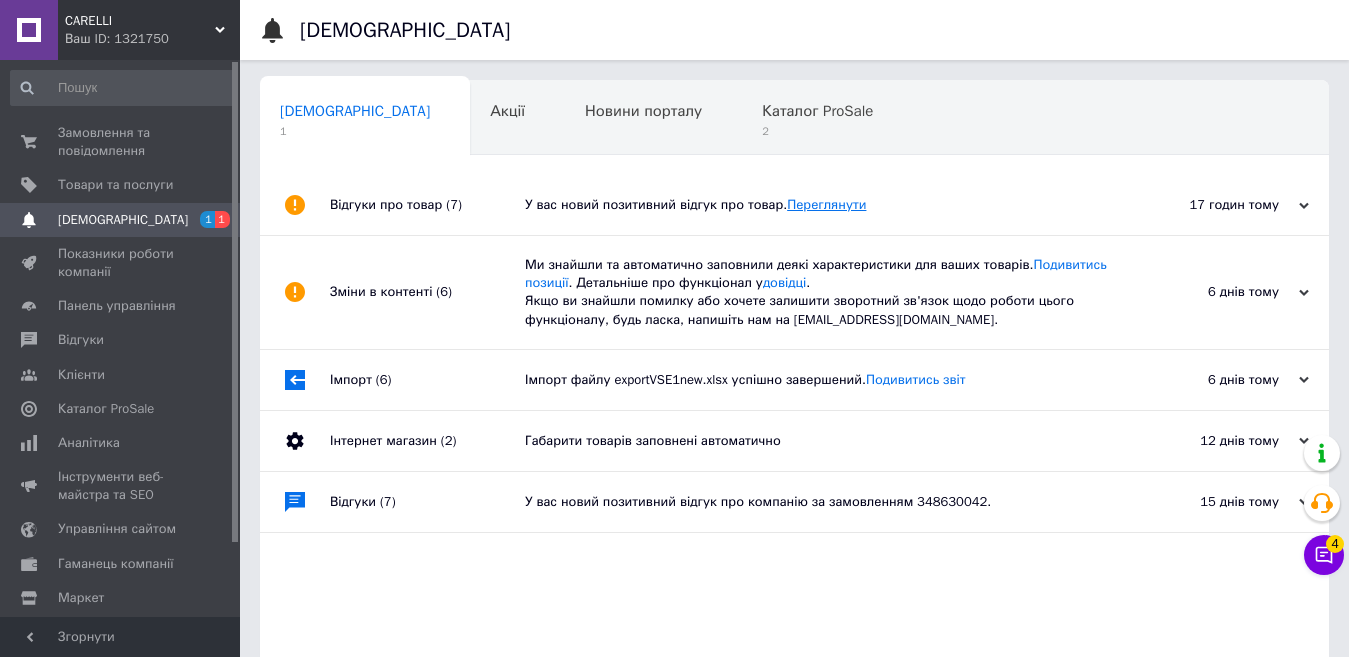 click on "Переглянути" at bounding box center (826, 204) 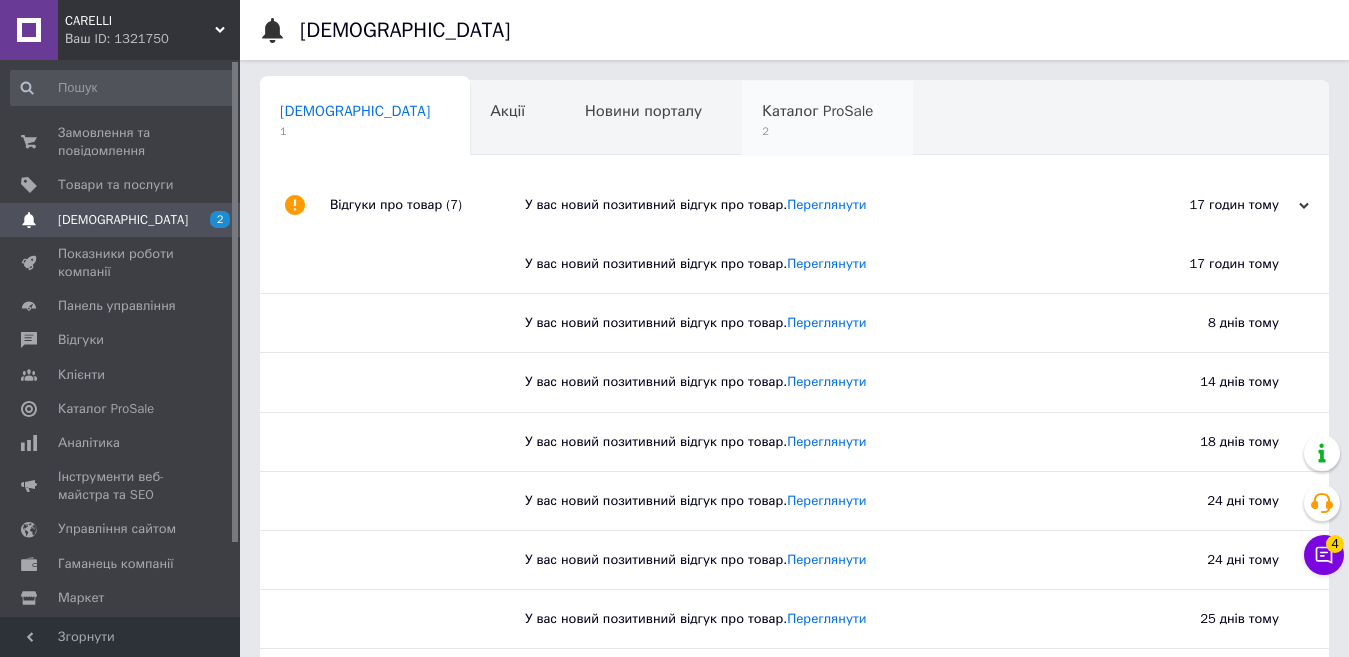 click on "2" at bounding box center (817, 131) 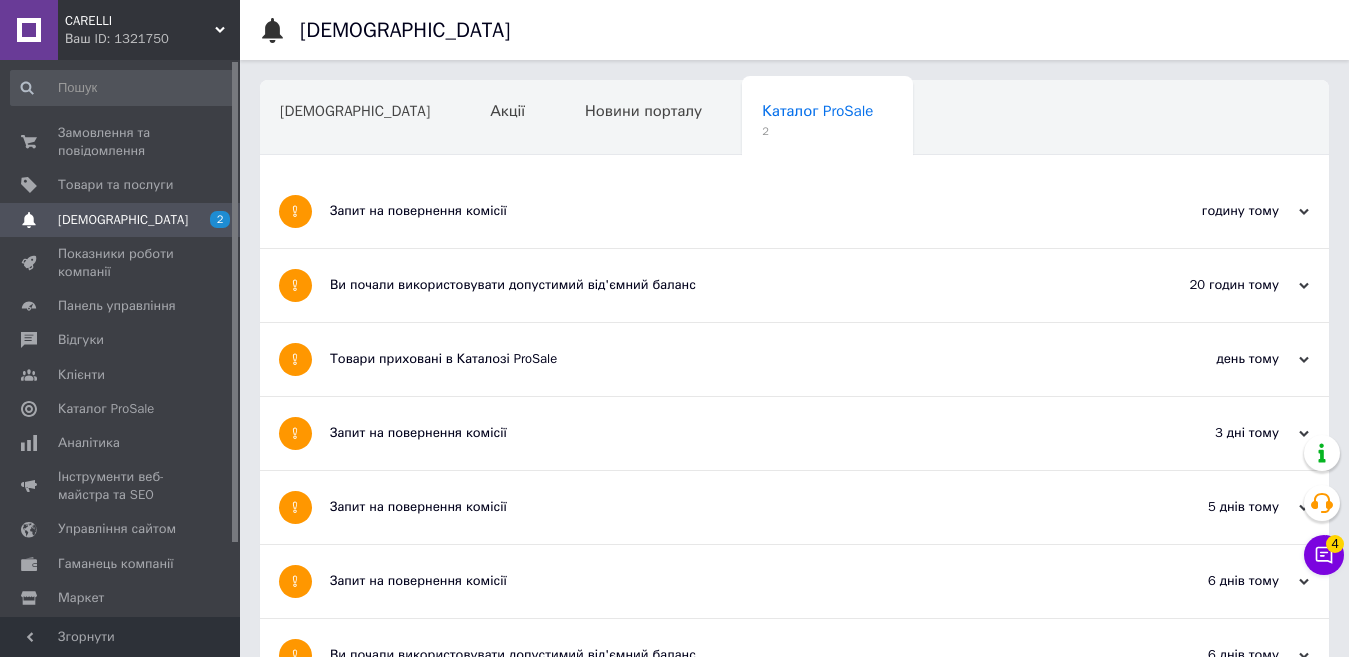 click on "Запит на повернення комісії" at bounding box center (719, 211) 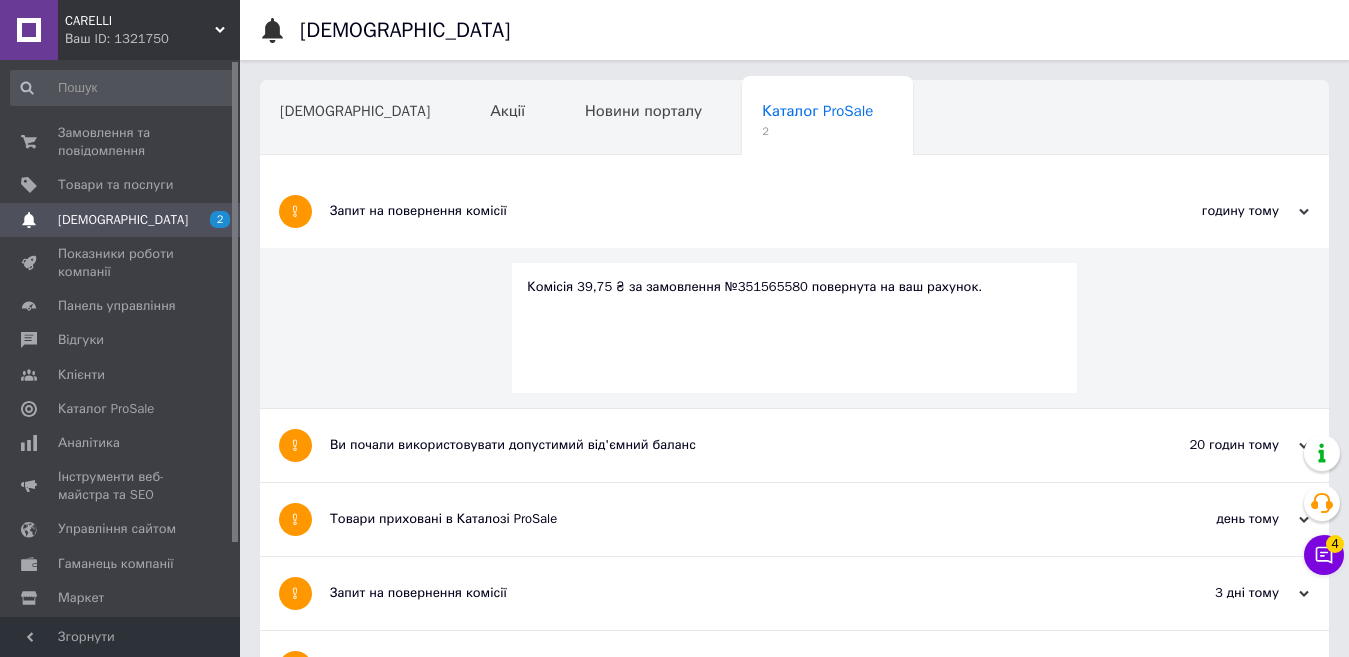 click on "Запит на повернення комісії" at bounding box center [719, 211] 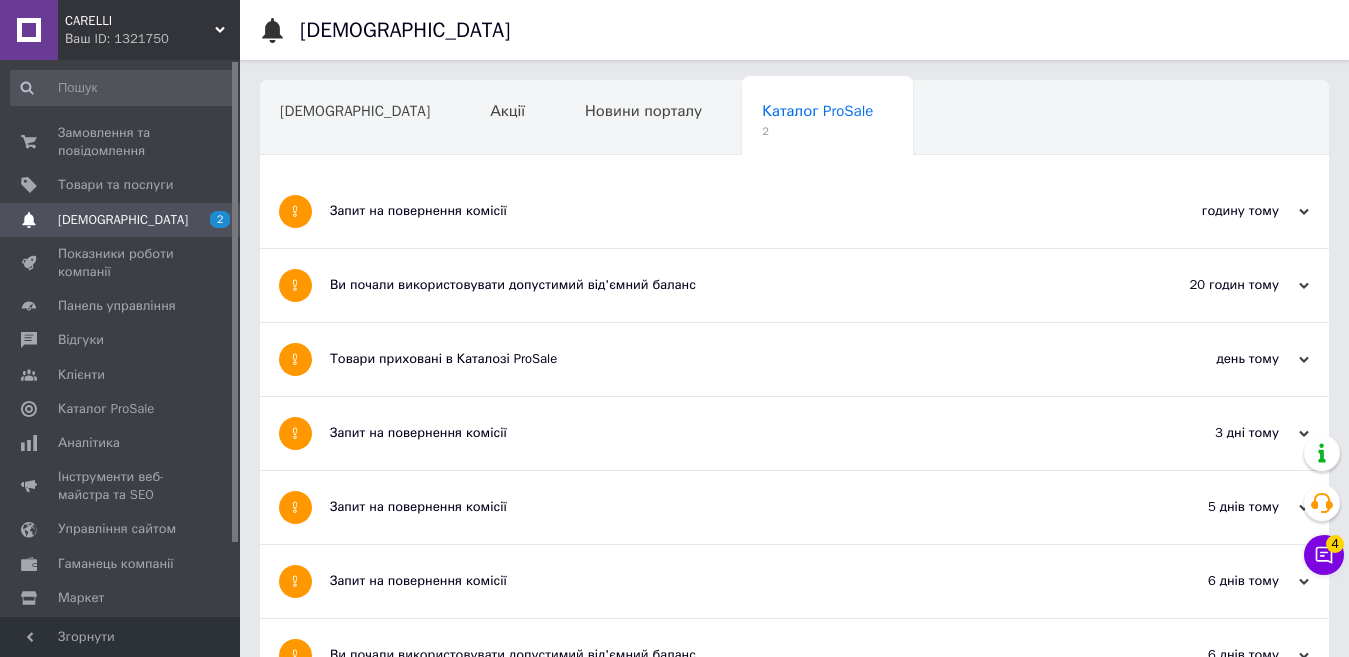 click on "Ви почали використовувати допустимий від'ємний баланс" at bounding box center [719, 285] 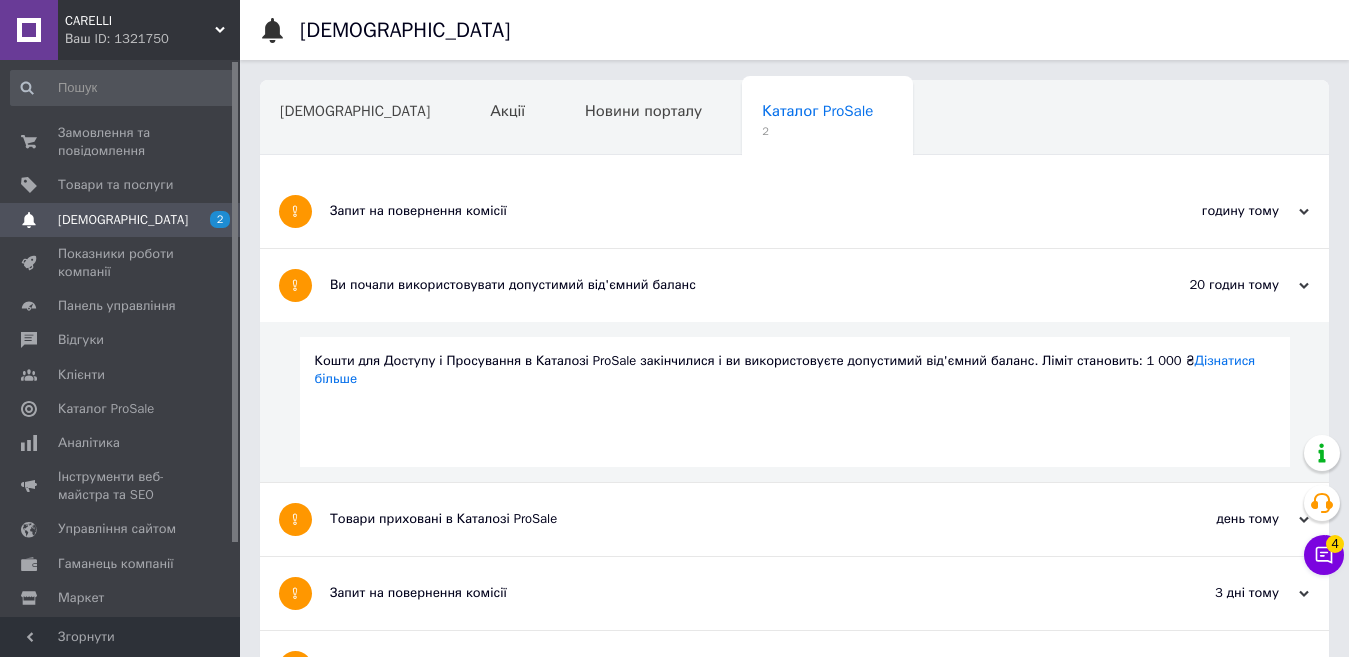 click on "Ви почали використовувати допустимий від'ємний баланс" at bounding box center (719, 285) 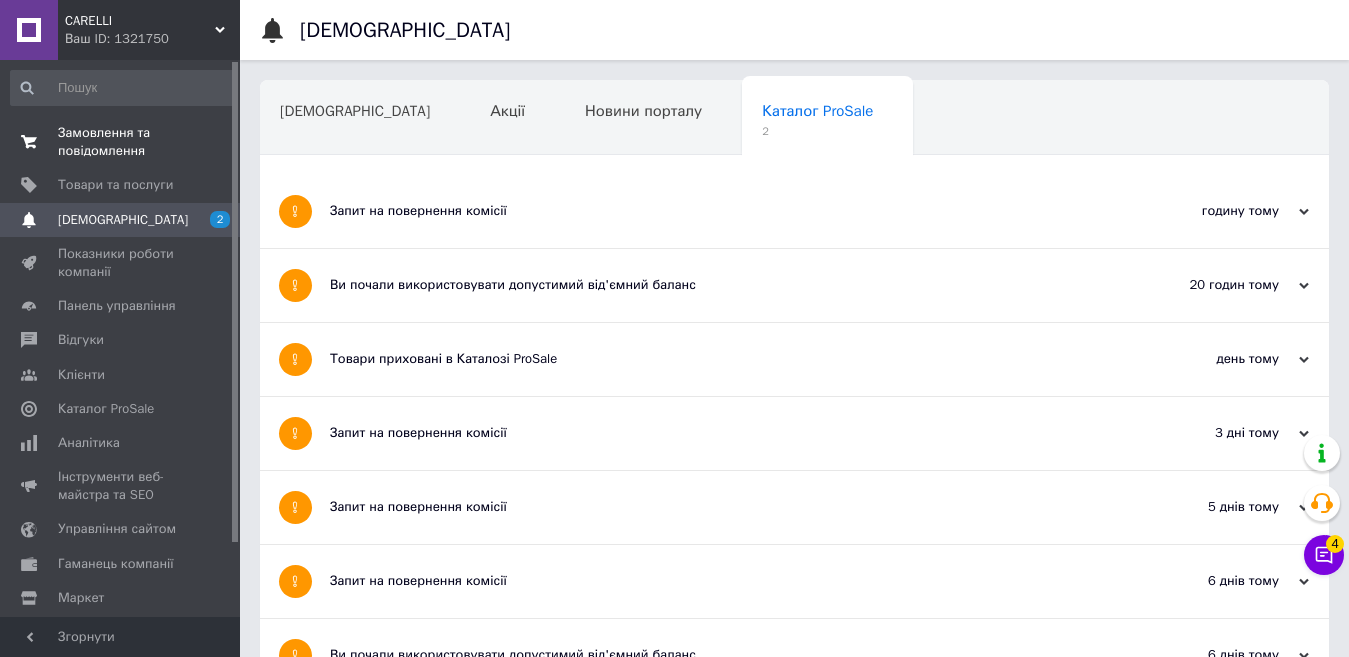 click on "Замовлення та повідомлення" at bounding box center (121, 142) 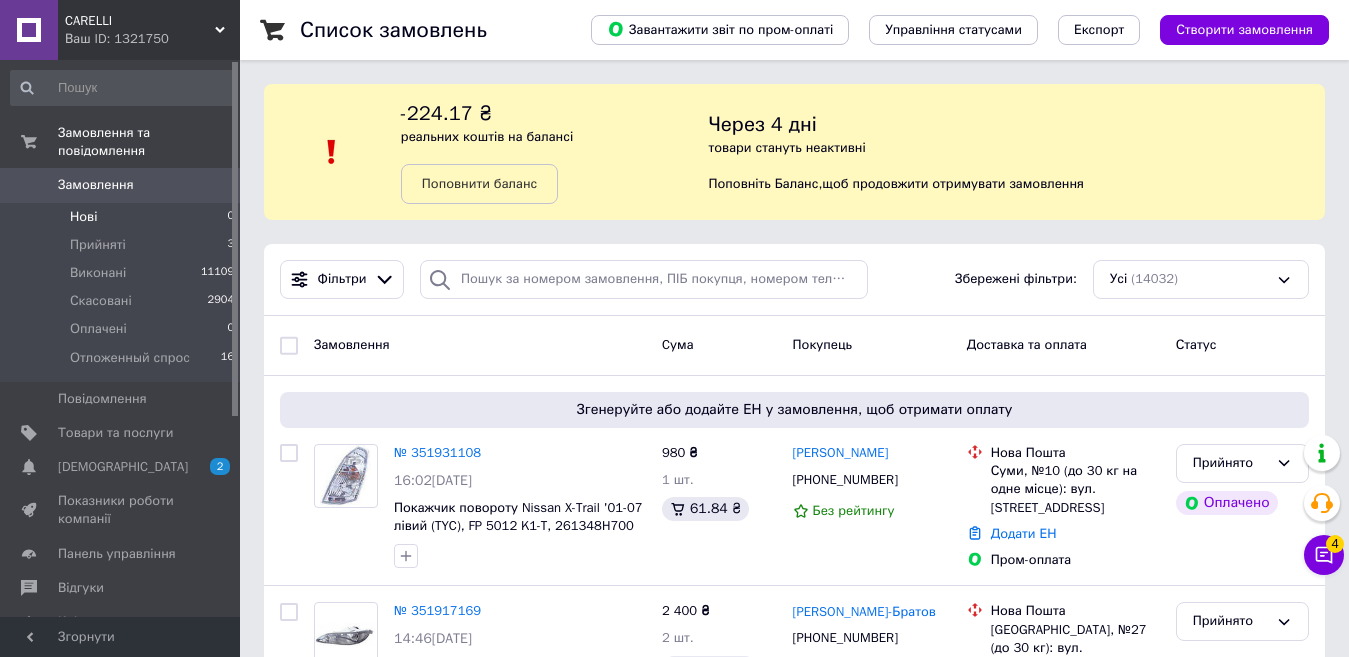 click on "Нові" at bounding box center [83, 217] 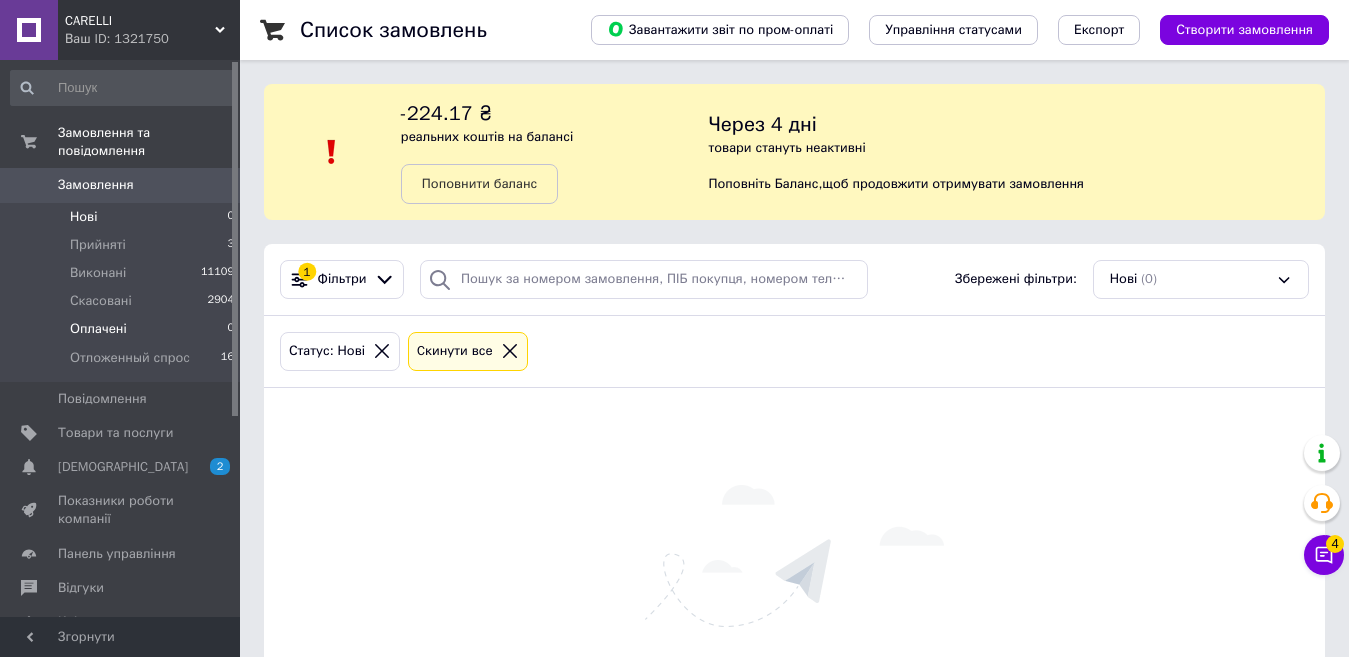 click on "Оплачені" at bounding box center [98, 329] 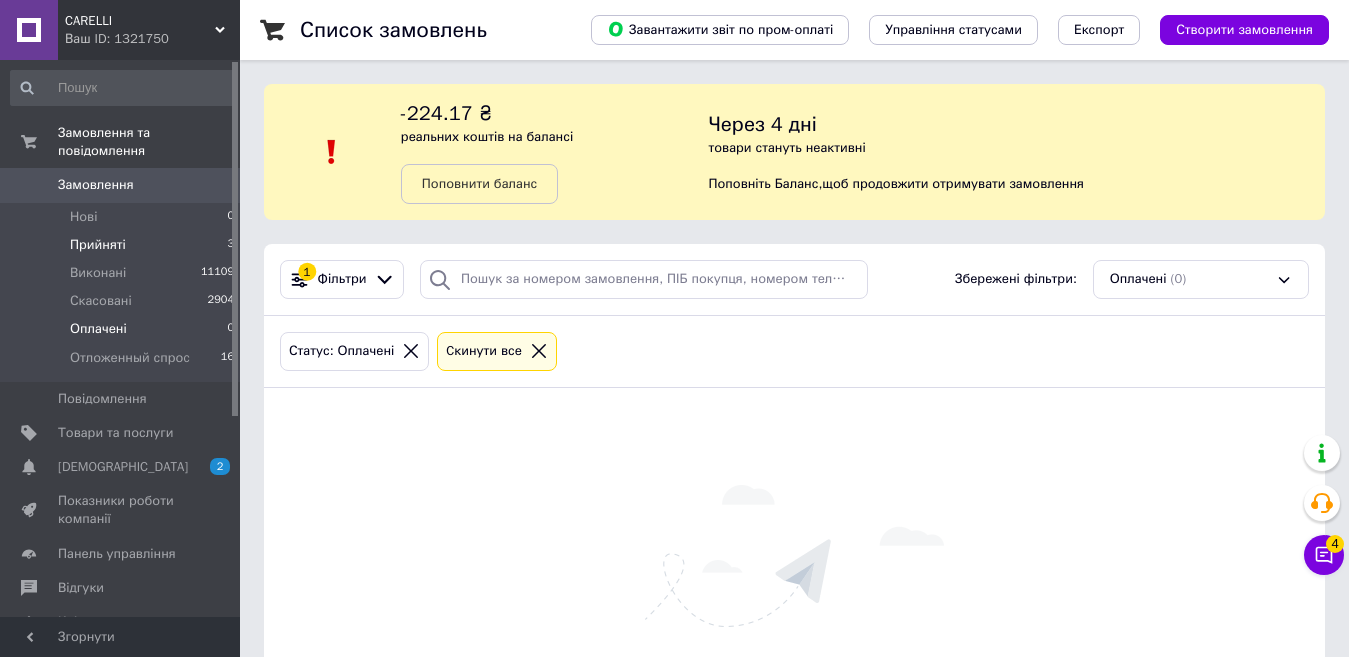 click on "Прийняті" at bounding box center (98, 245) 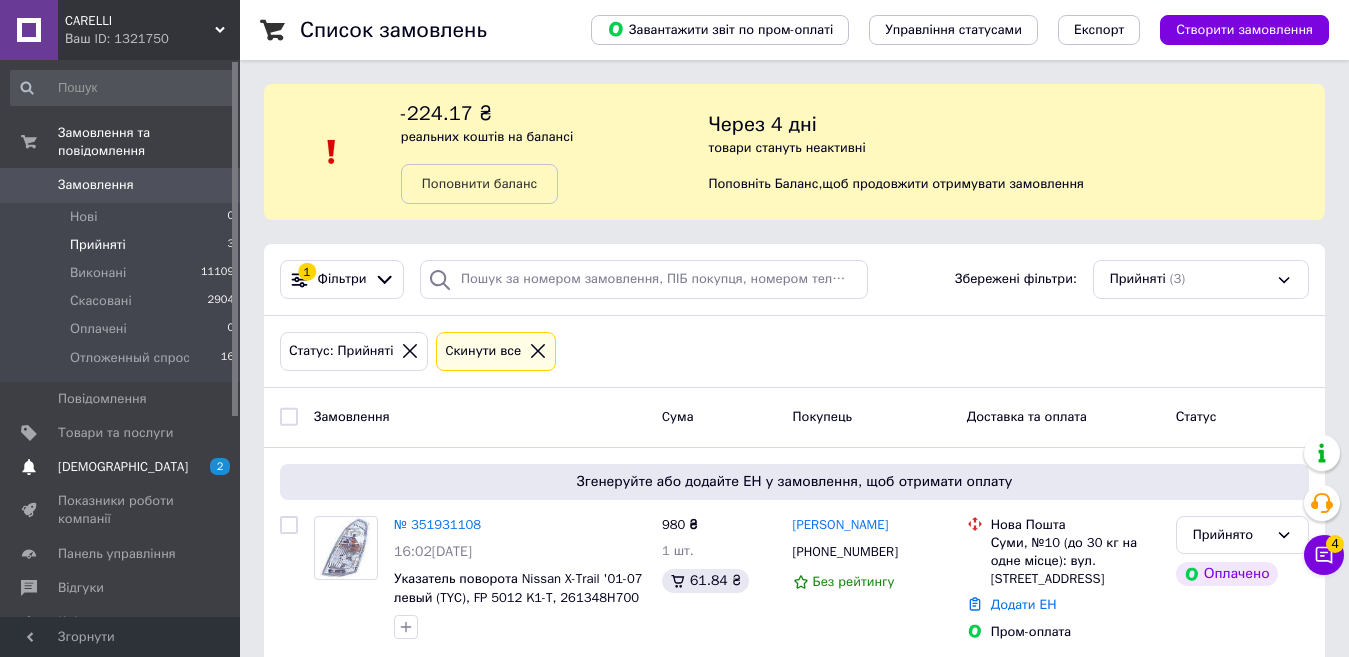 click on "[DEMOGRAPHIC_DATA]" at bounding box center (123, 467) 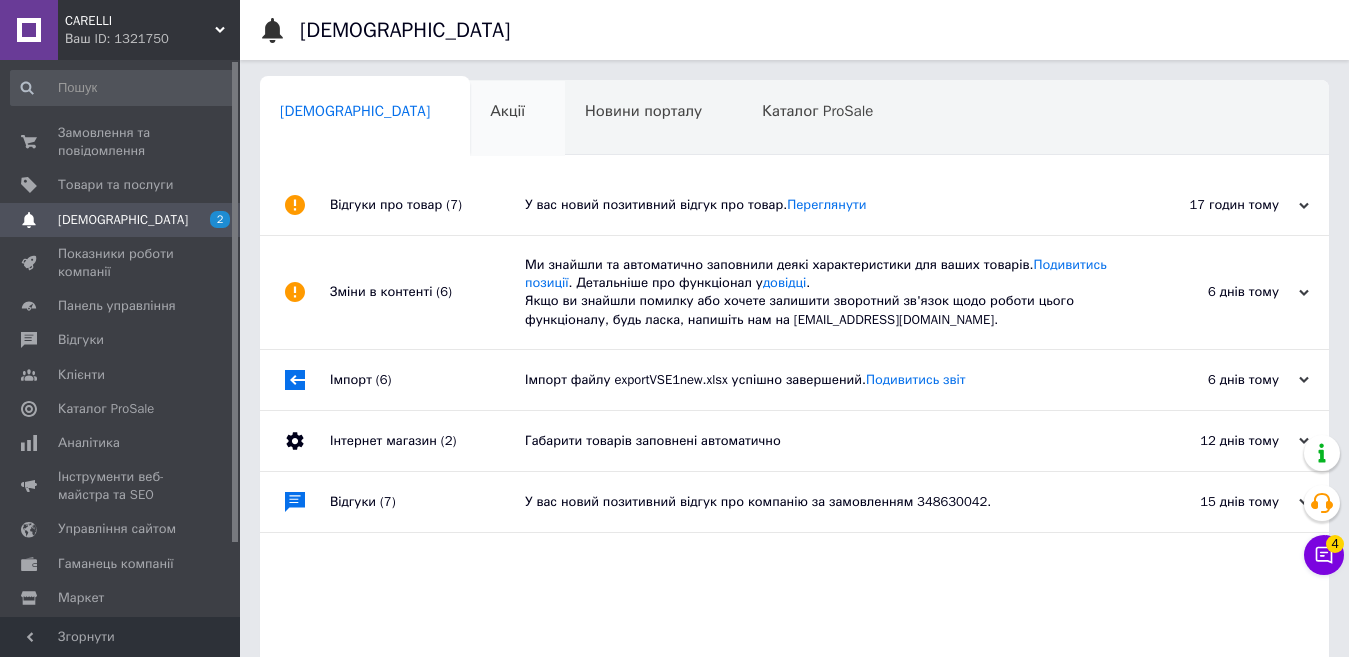 click on "Акції" at bounding box center (507, 111) 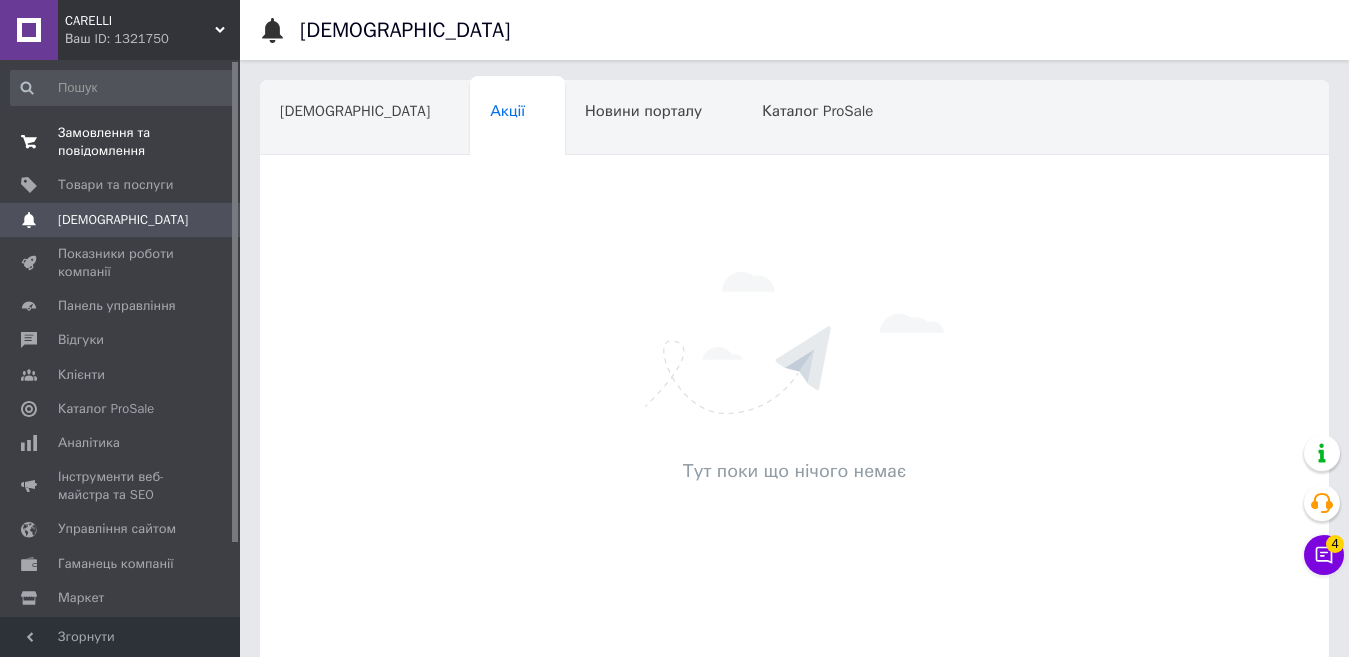 click on "Замовлення та повідомлення" at bounding box center (121, 142) 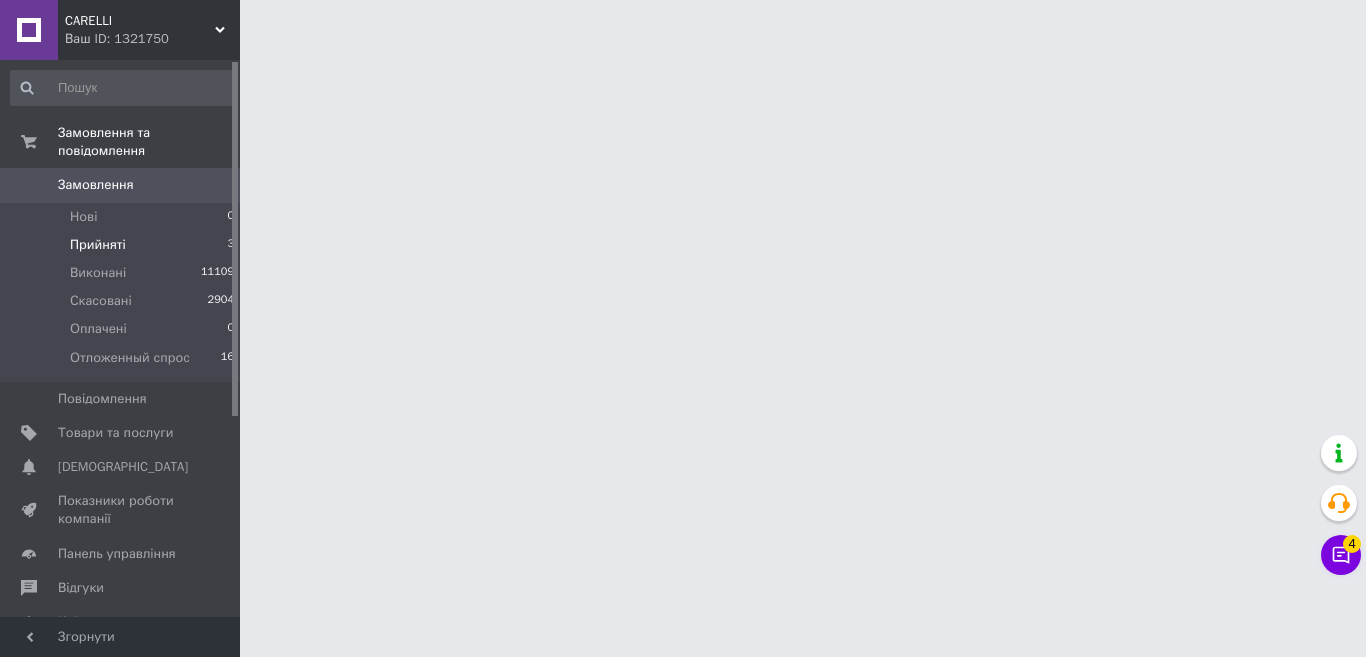 click on "Прийняті" at bounding box center [98, 245] 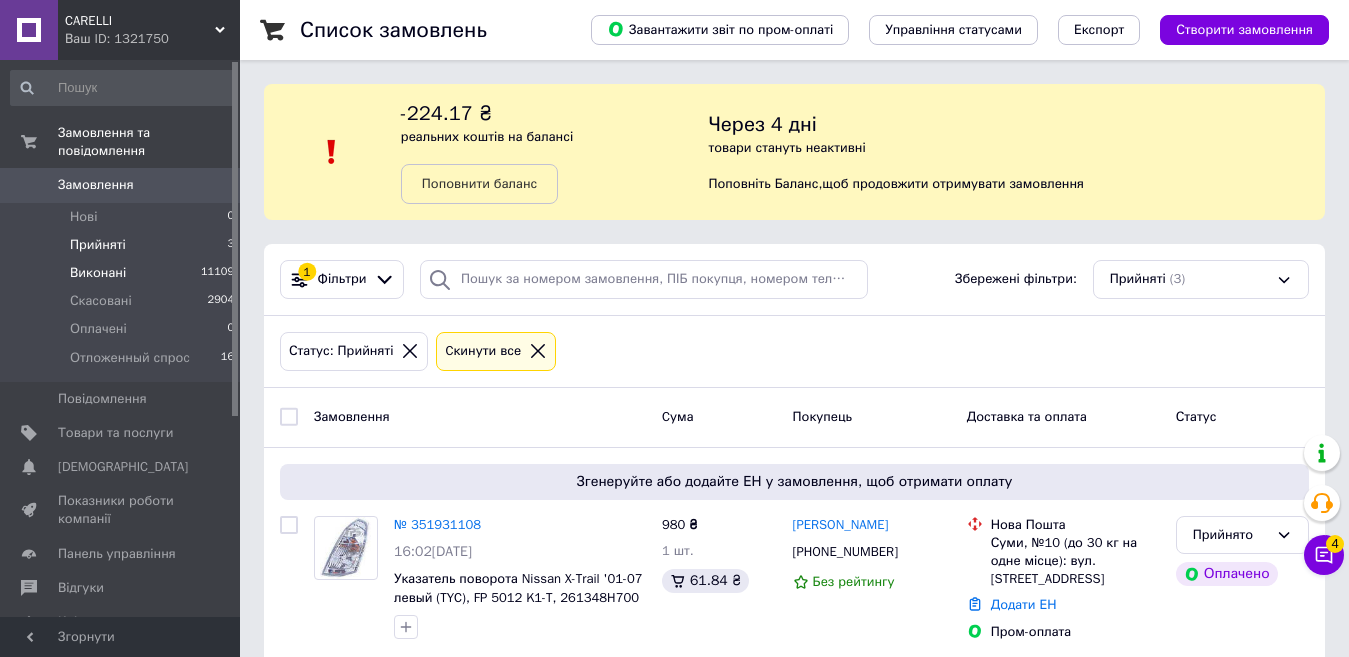 click on "Виконані" at bounding box center (98, 273) 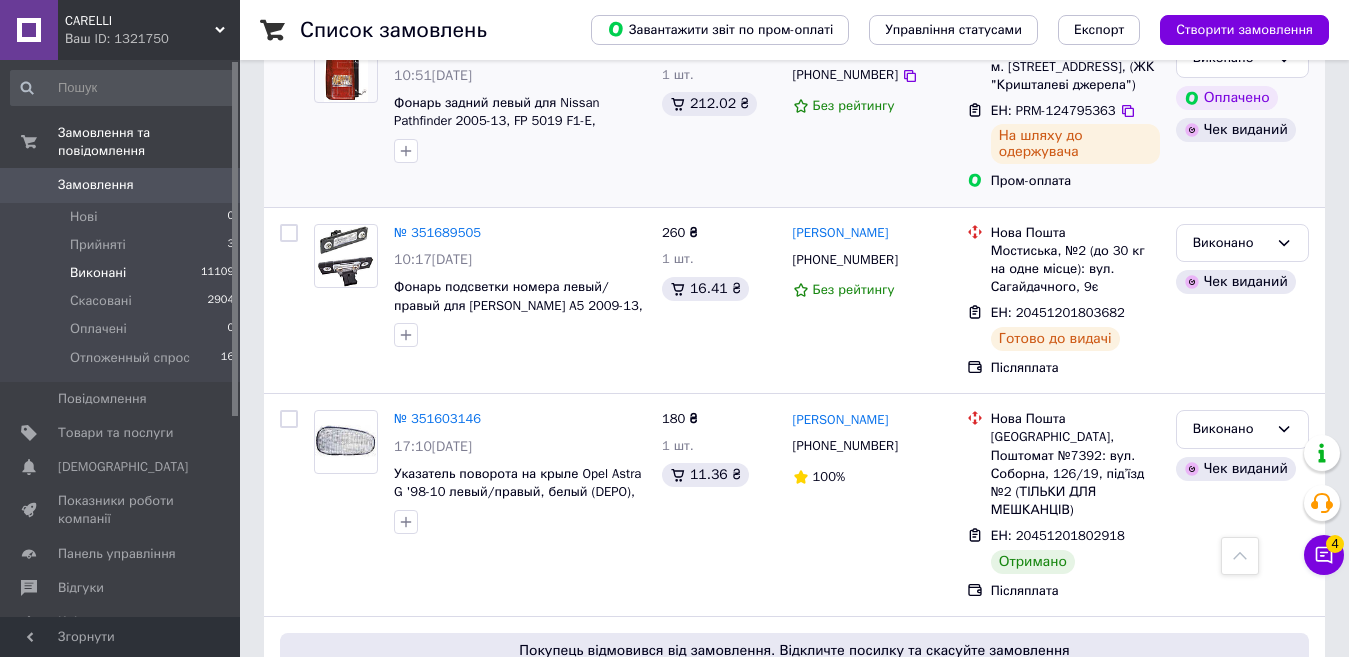 scroll, scrollTop: 1182, scrollLeft: 0, axis: vertical 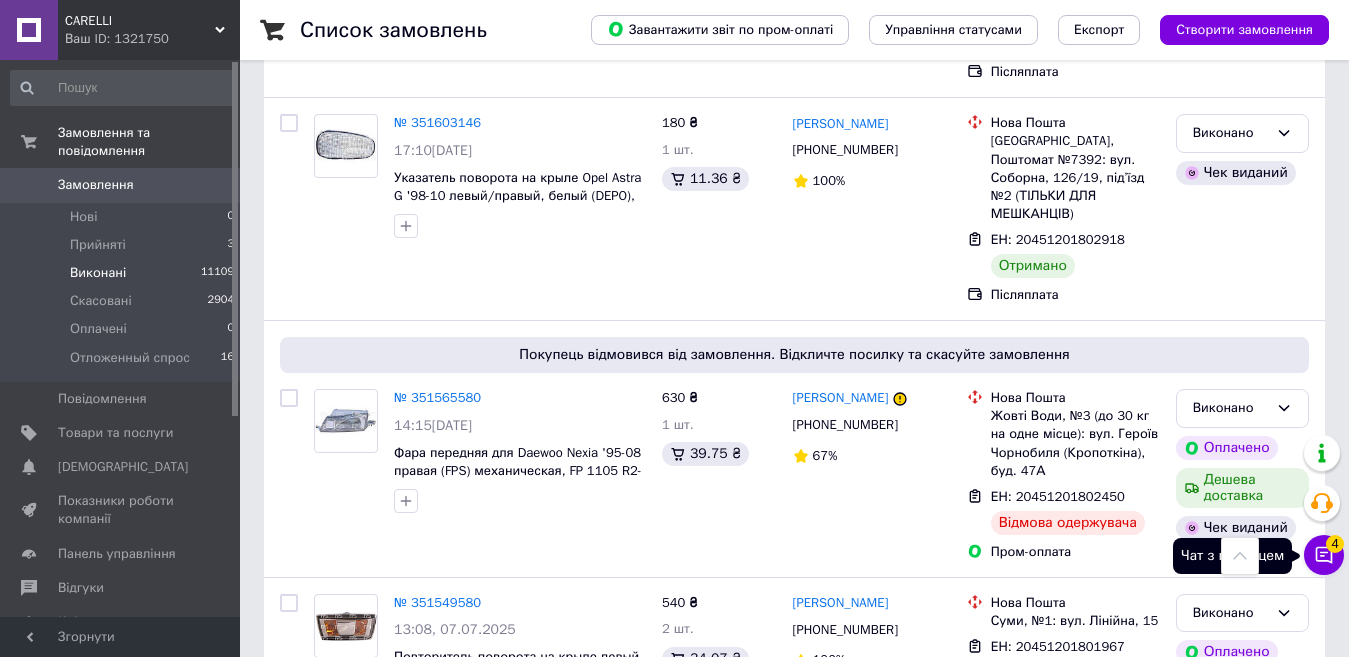 click on "Чат з покупцем 4" at bounding box center (1324, 555) 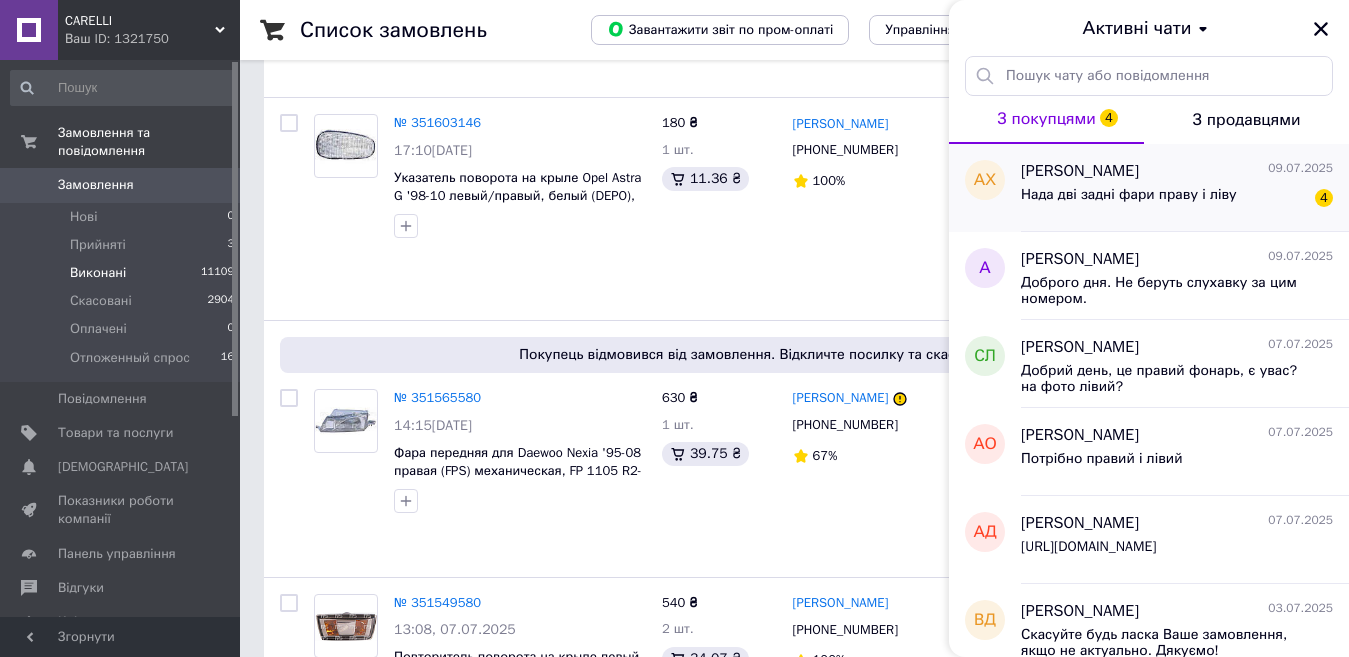 click on "Нада дві задні фари праву і ліву" at bounding box center [1129, 195] 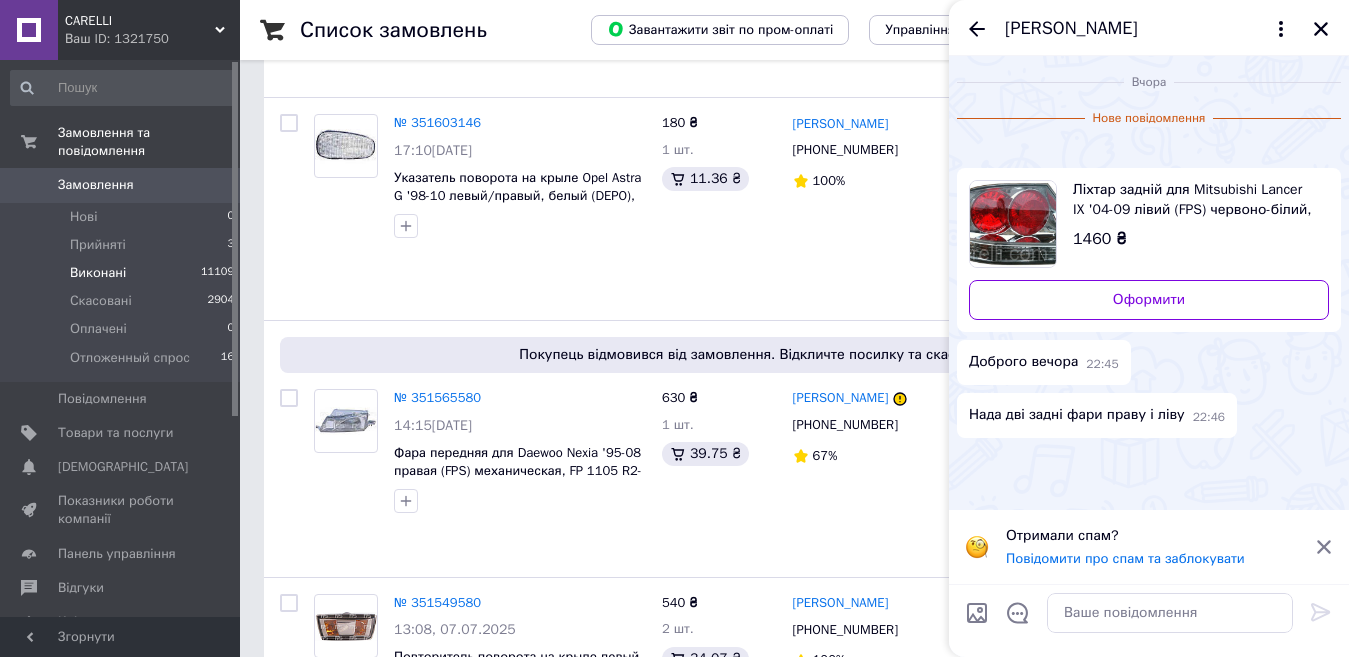 scroll, scrollTop: 215, scrollLeft: 0, axis: vertical 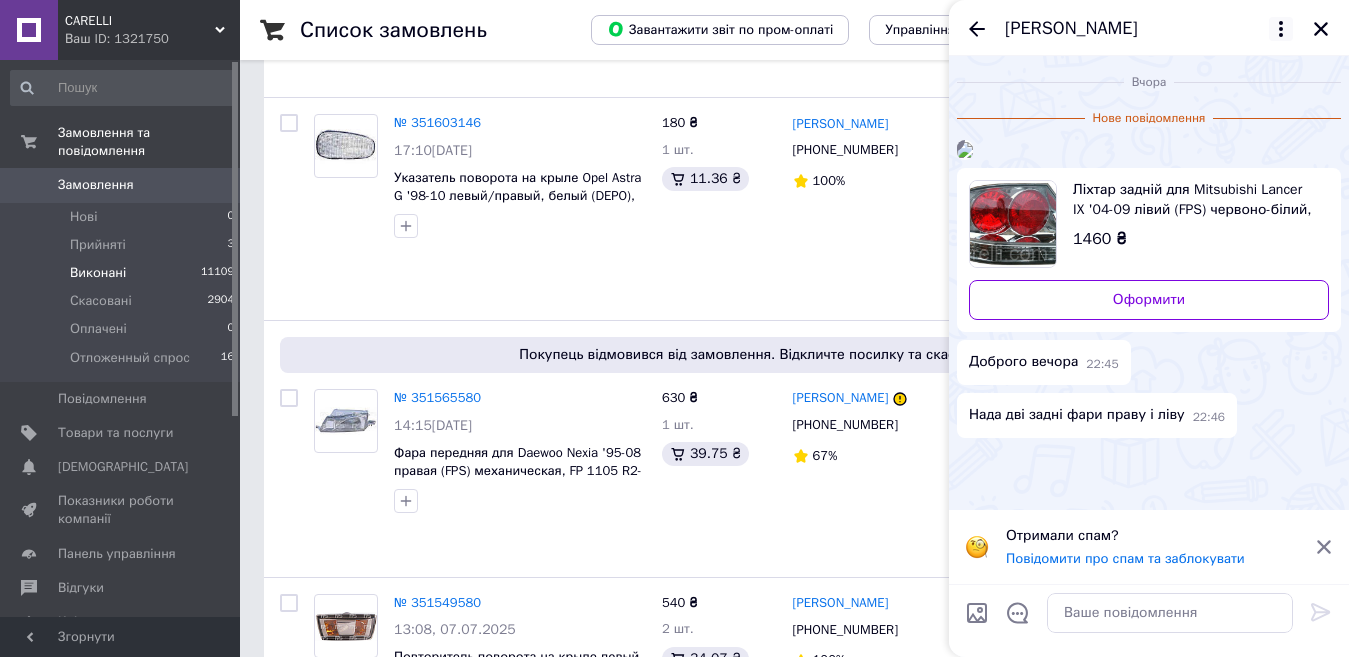 click 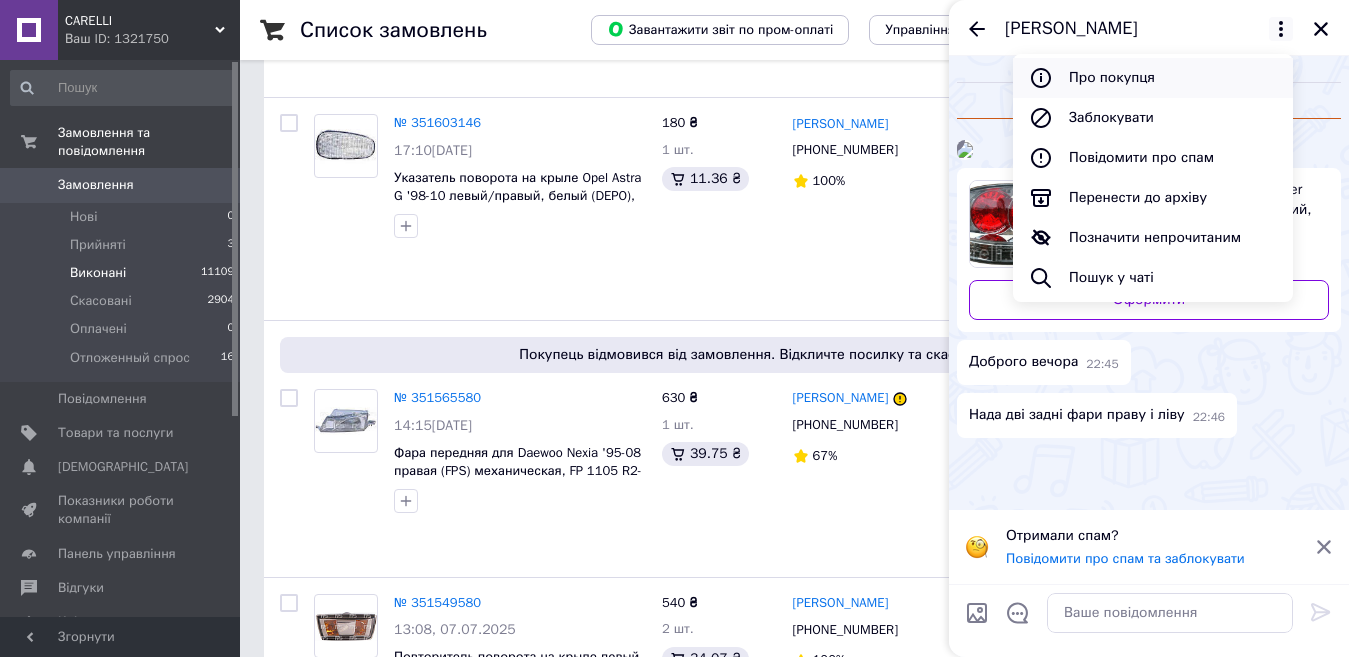 click on "Про покупця" at bounding box center [1153, 78] 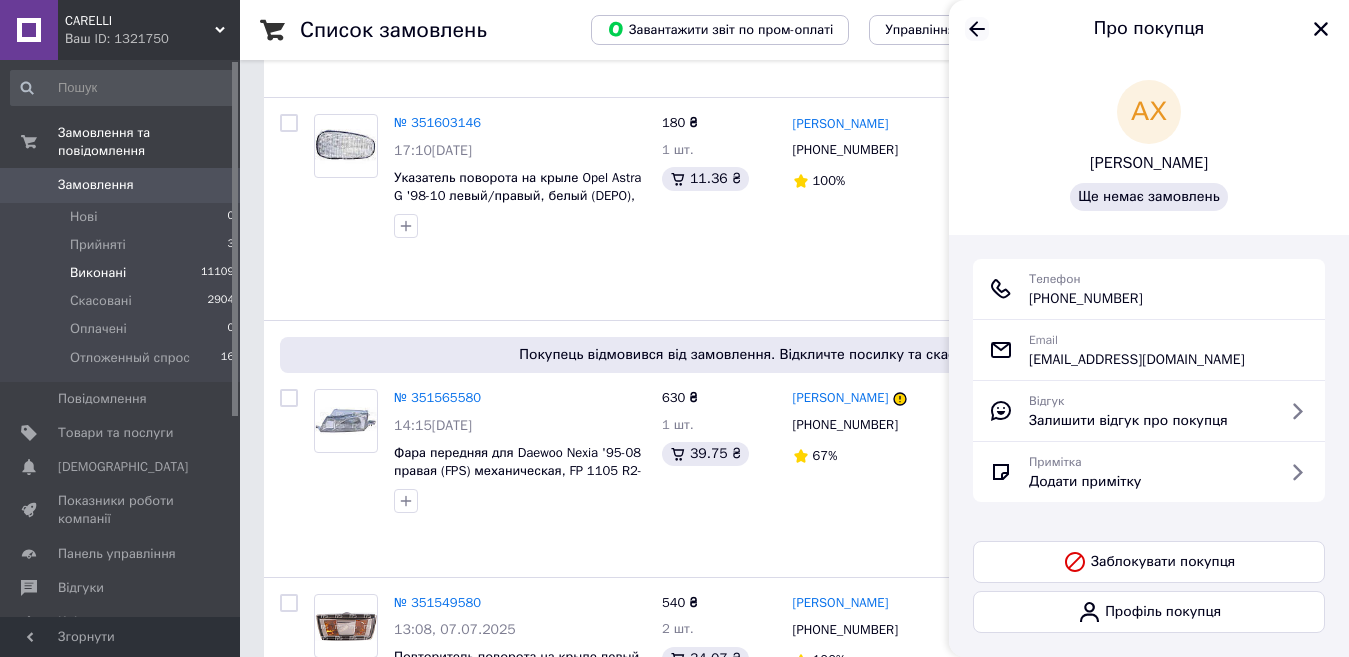 click 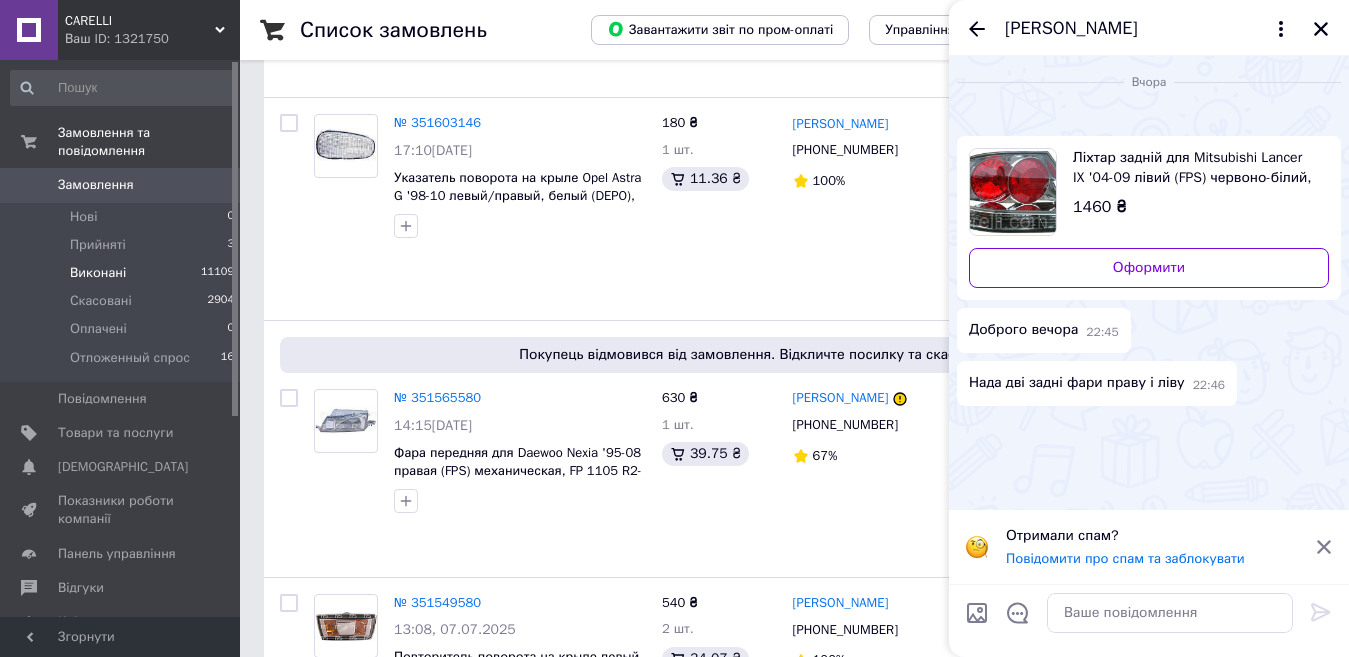 scroll, scrollTop: 0, scrollLeft: 0, axis: both 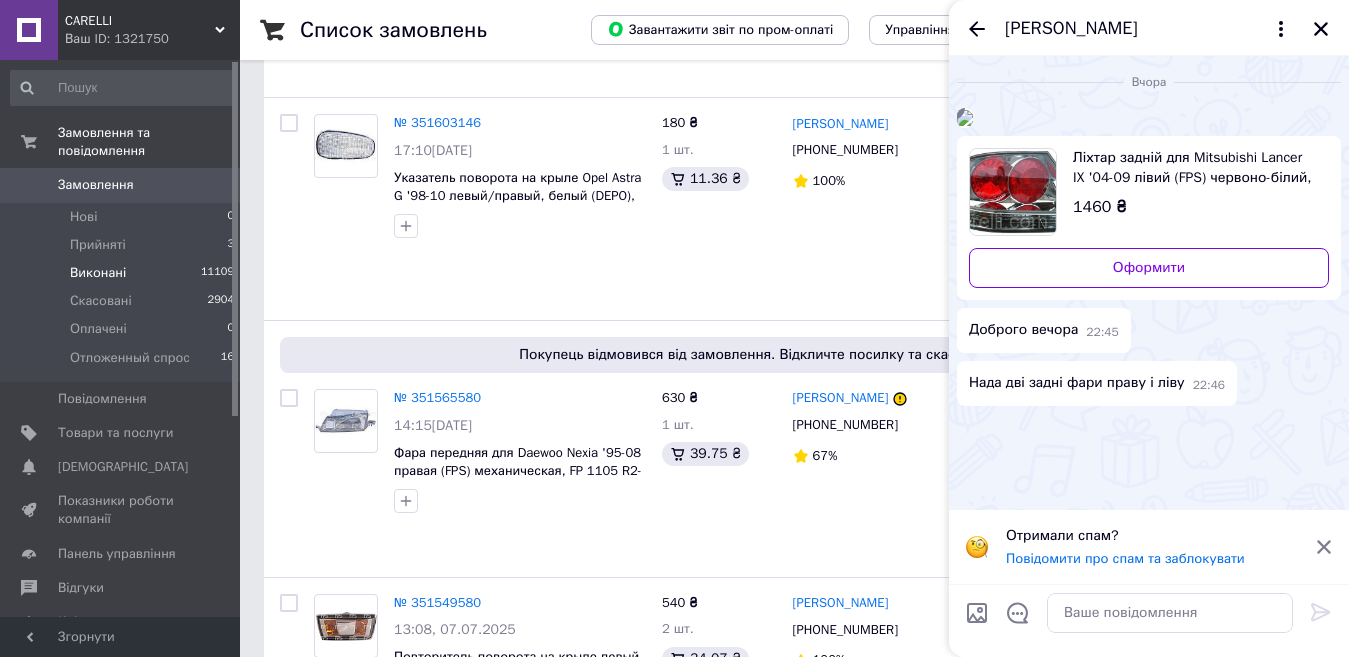 drag, startPoint x: 1282, startPoint y: 17, endPoint x: 1268, endPoint y: 24, distance: 15.652476 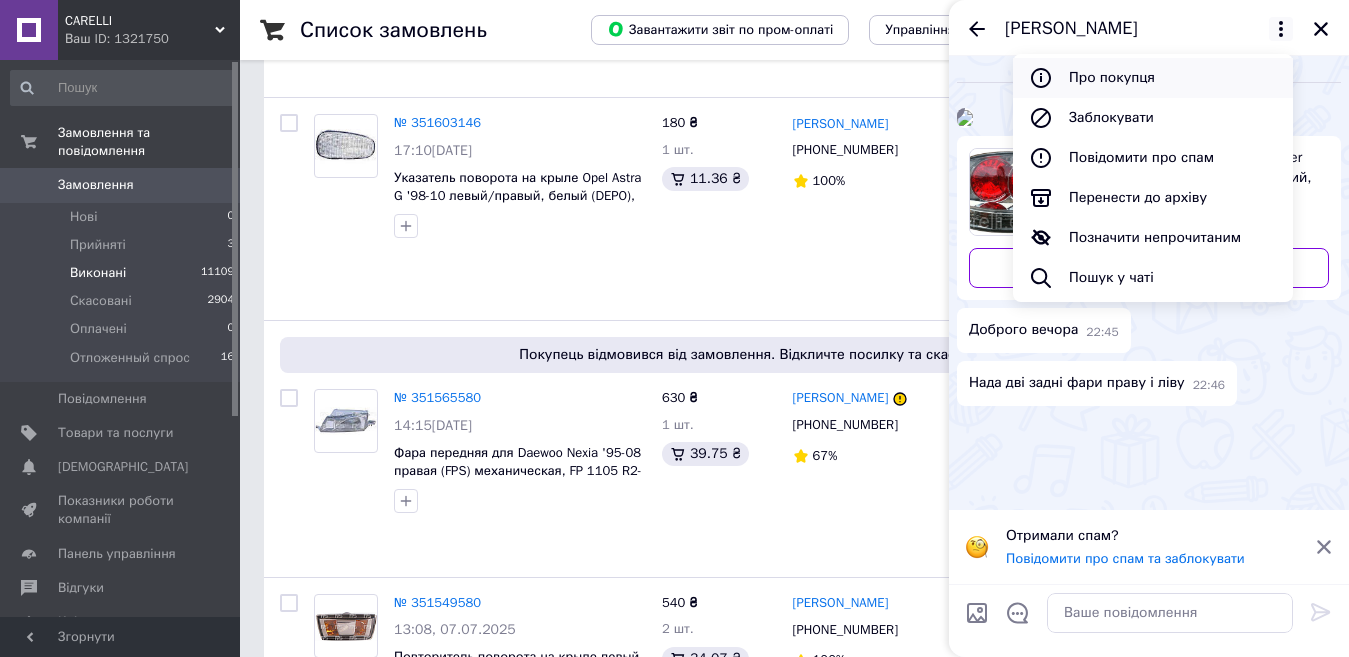 click on "Про покупця" at bounding box center (1153, 78) 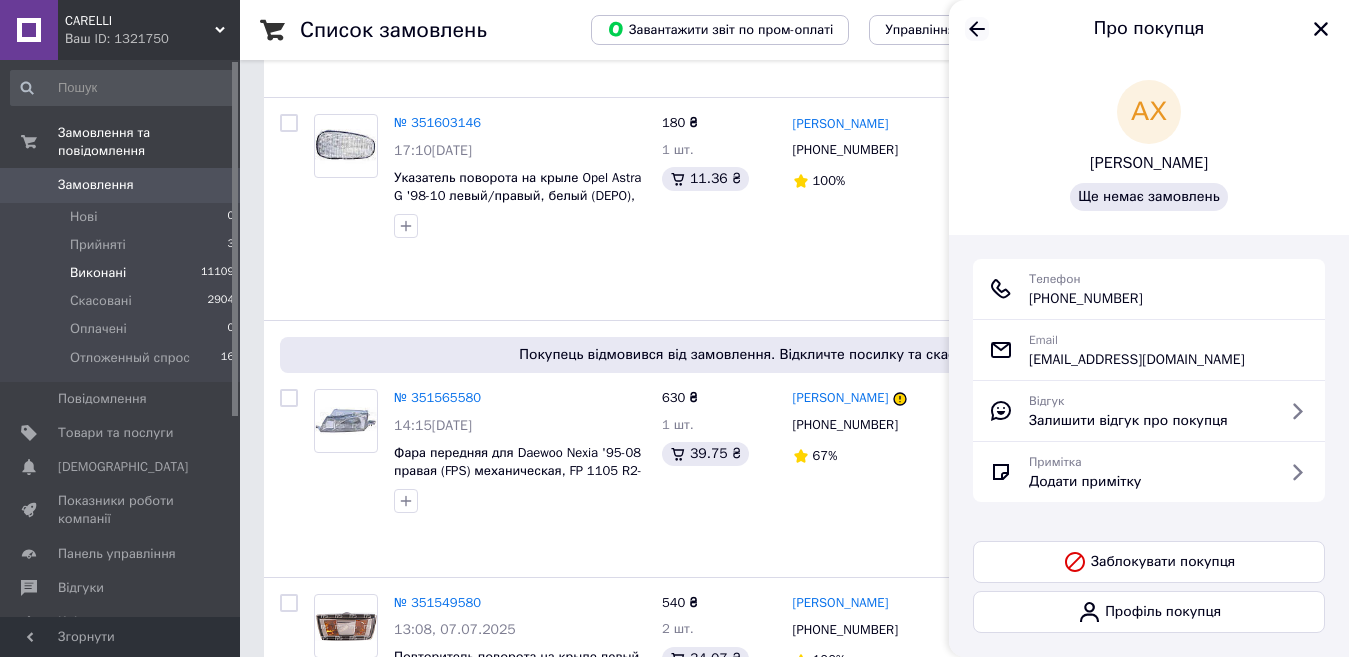 click 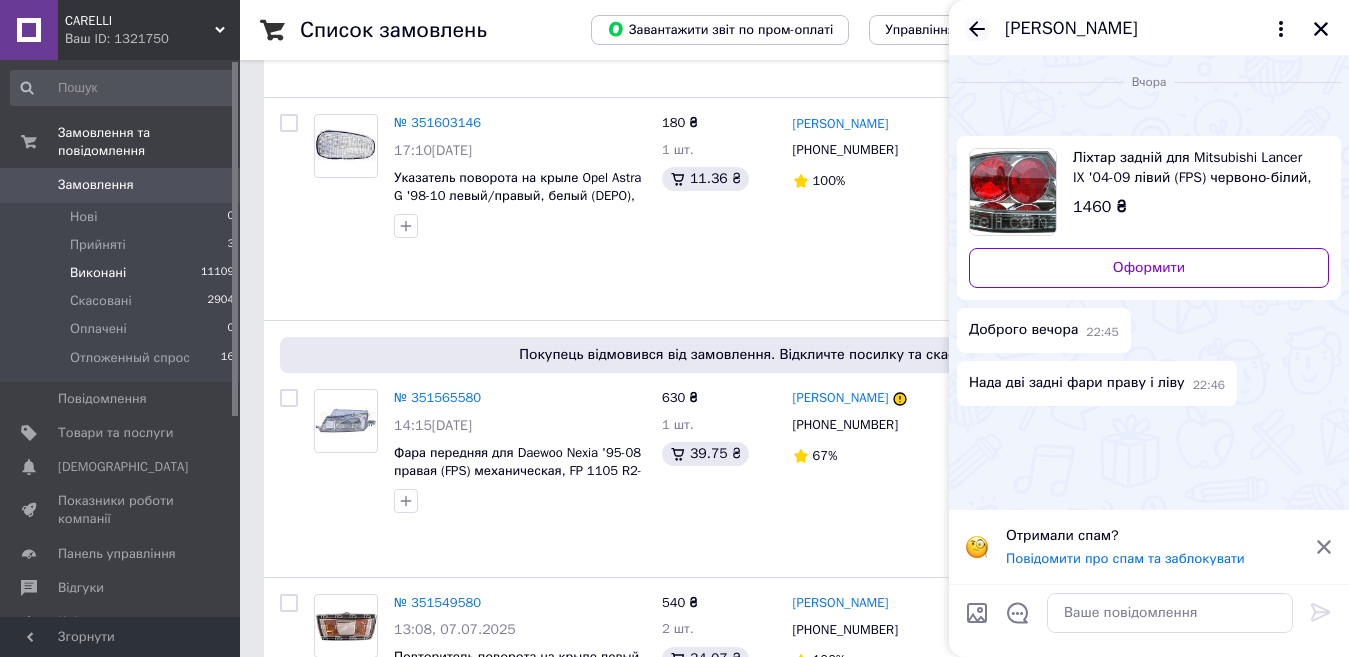 scroll, scrollTop: 183, scrollLeft: 0, axis: vertical 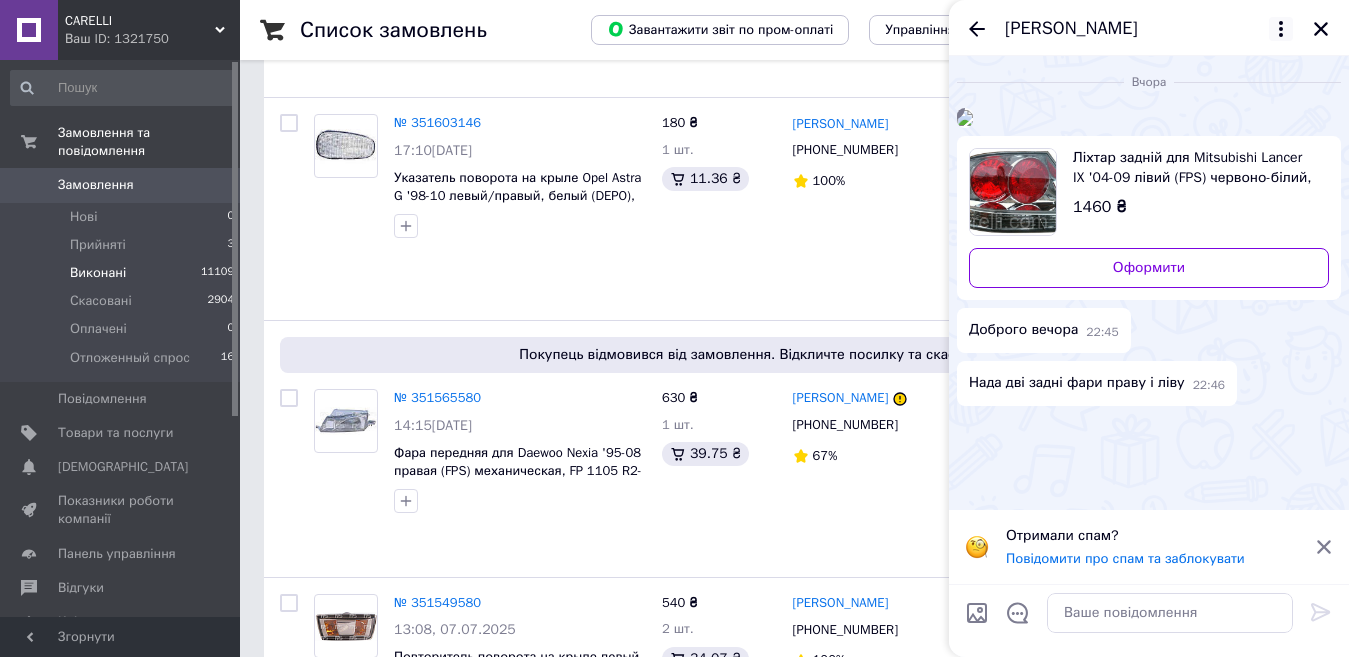 click 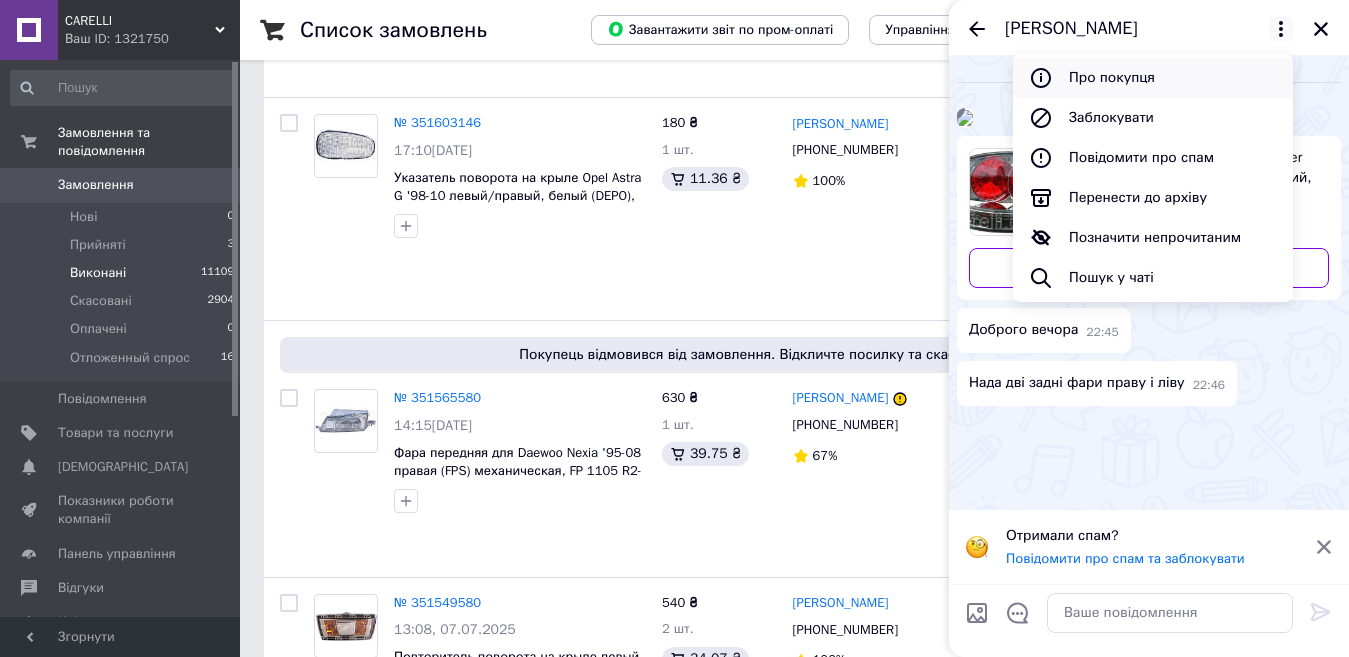 click on "Про покупця" at bounding box center [1153, 78] 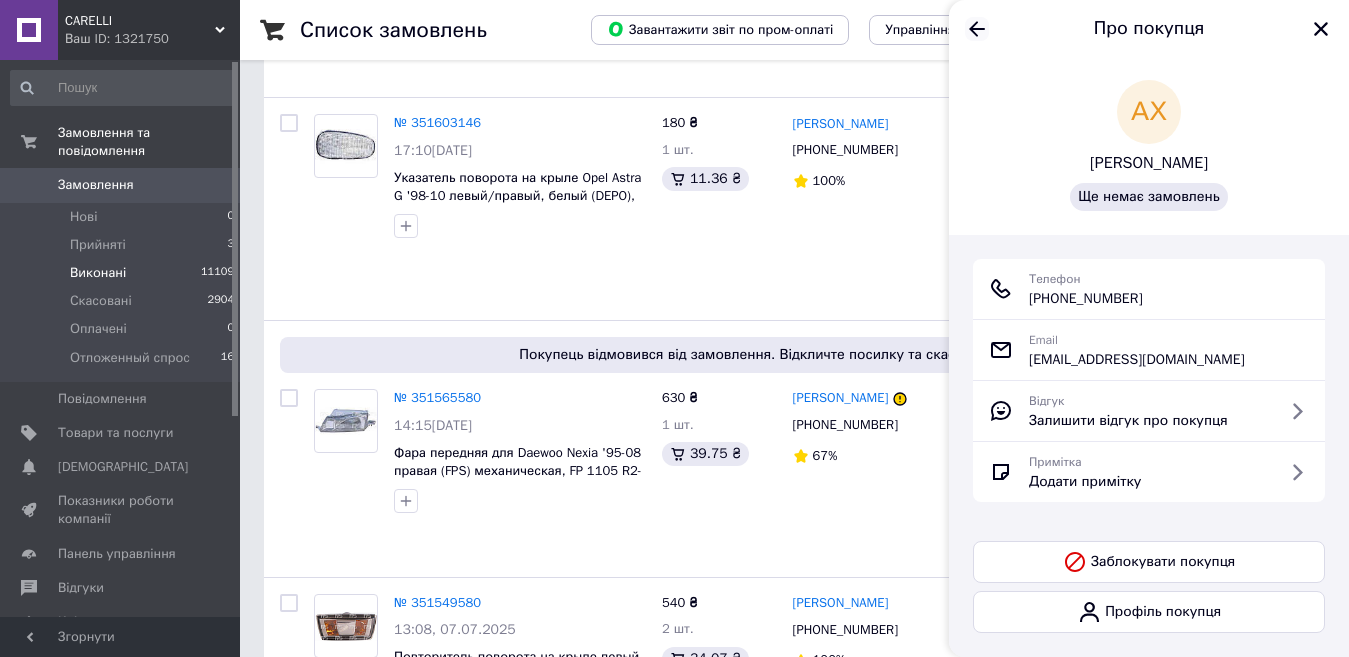 click 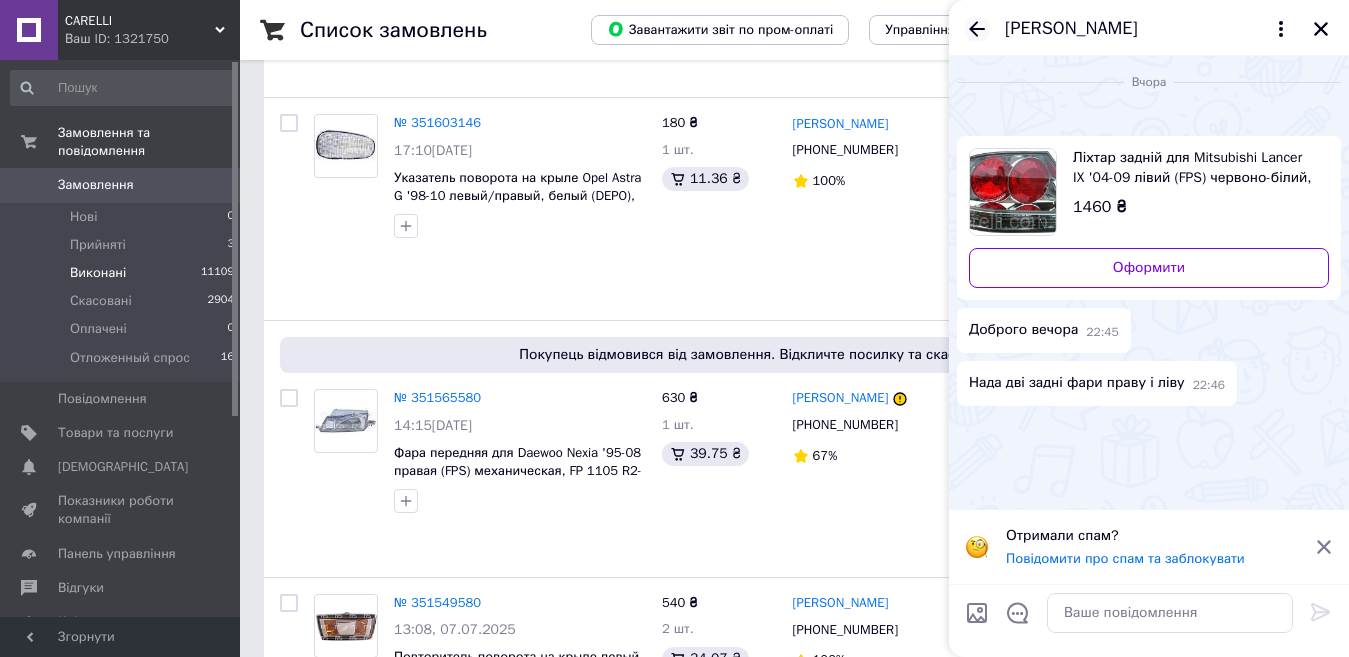 scroll, scrollTop: 183, scrollLeft: 0, axis: vertical 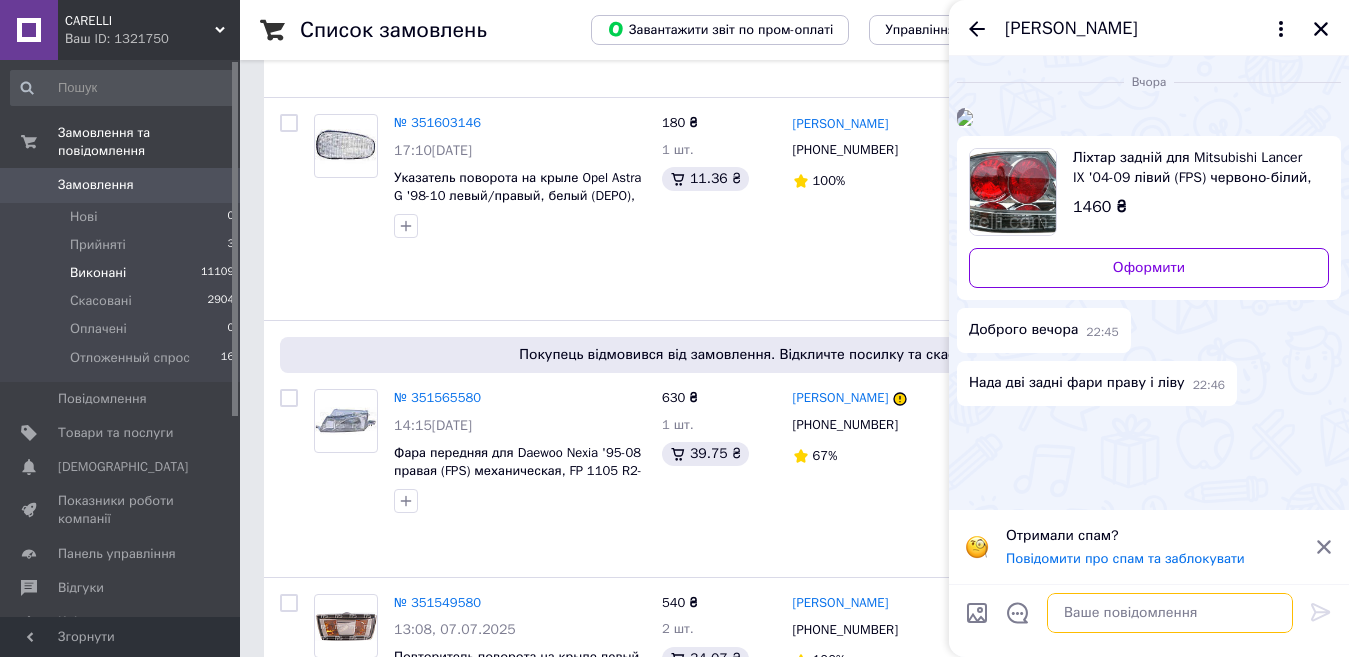 click at bounding box center [1170, 613] 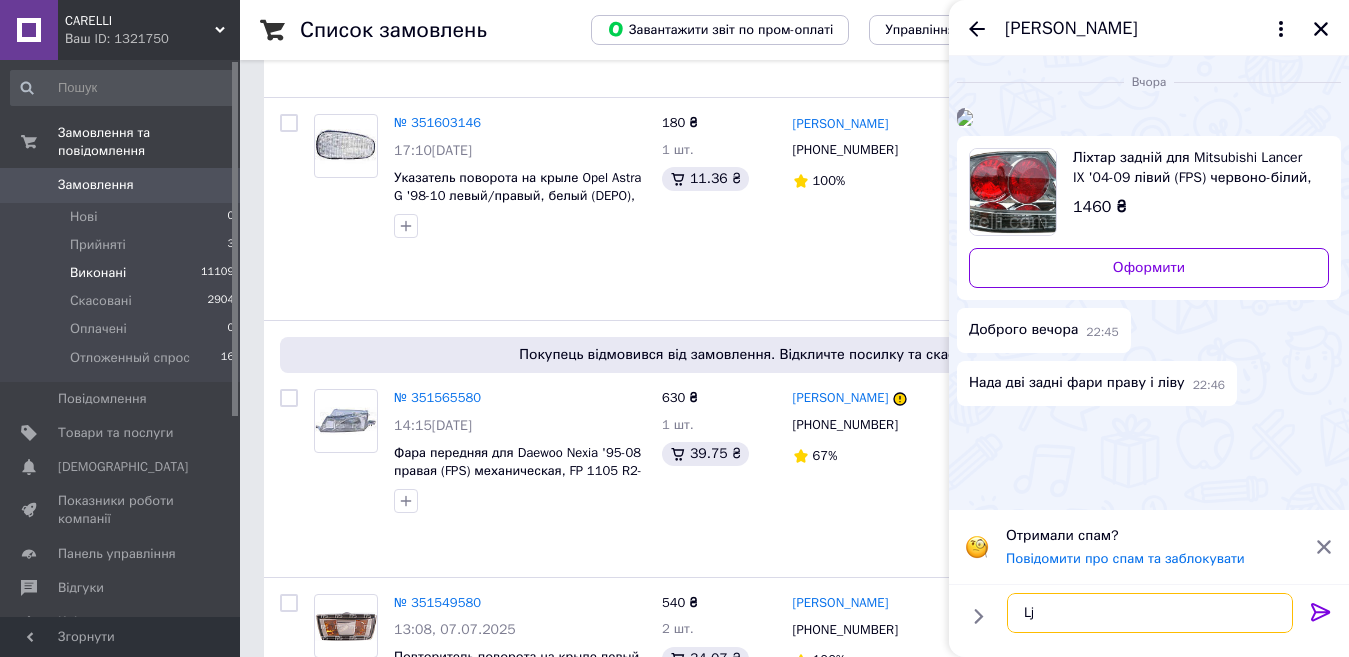 type on "L" 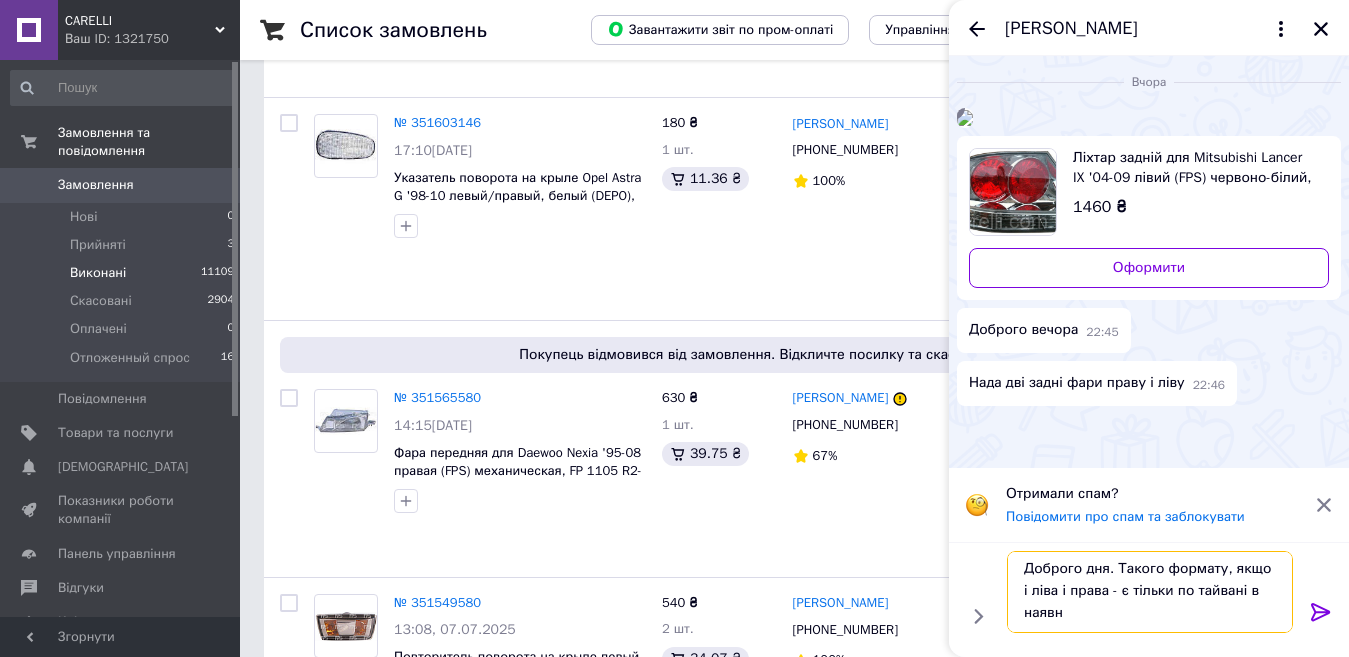 scroll, scrollTop: 2, scrollLeft: 0, axis: vertical 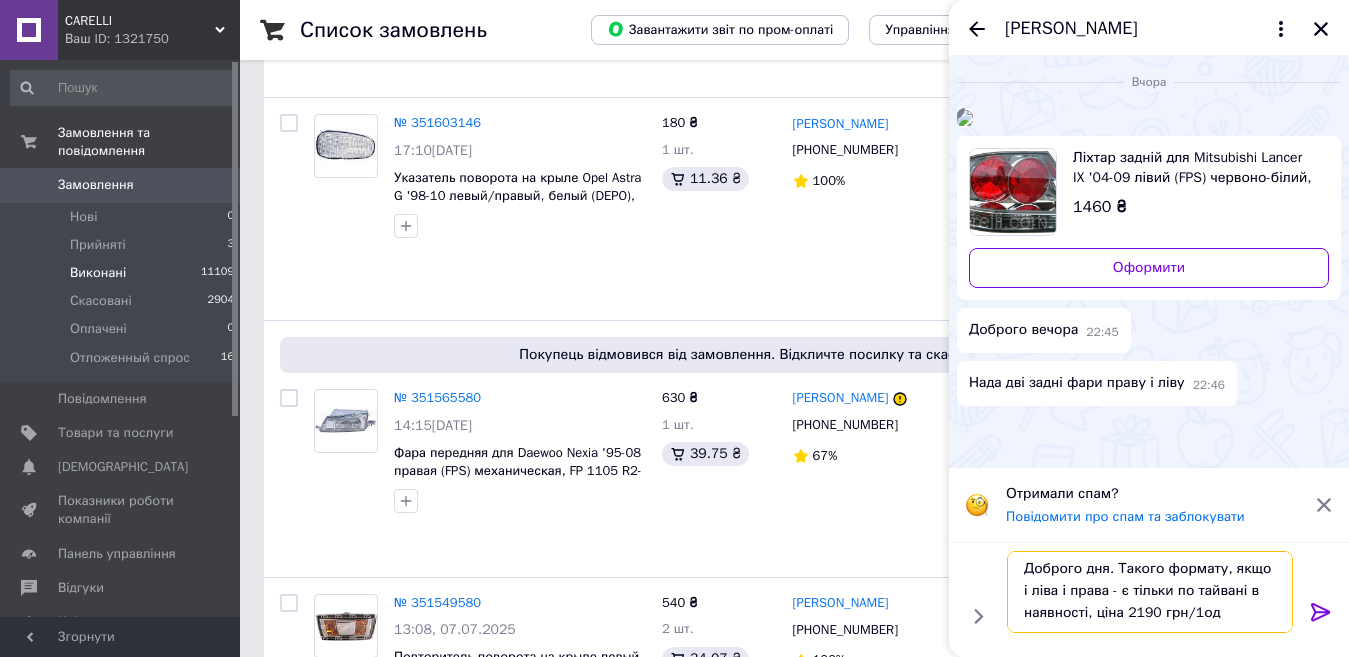 type on "Доброго дня. Такого формату, якщо і ліва і права - є тільки по тайвані в наявності, ціна 2190 грн/1 од" 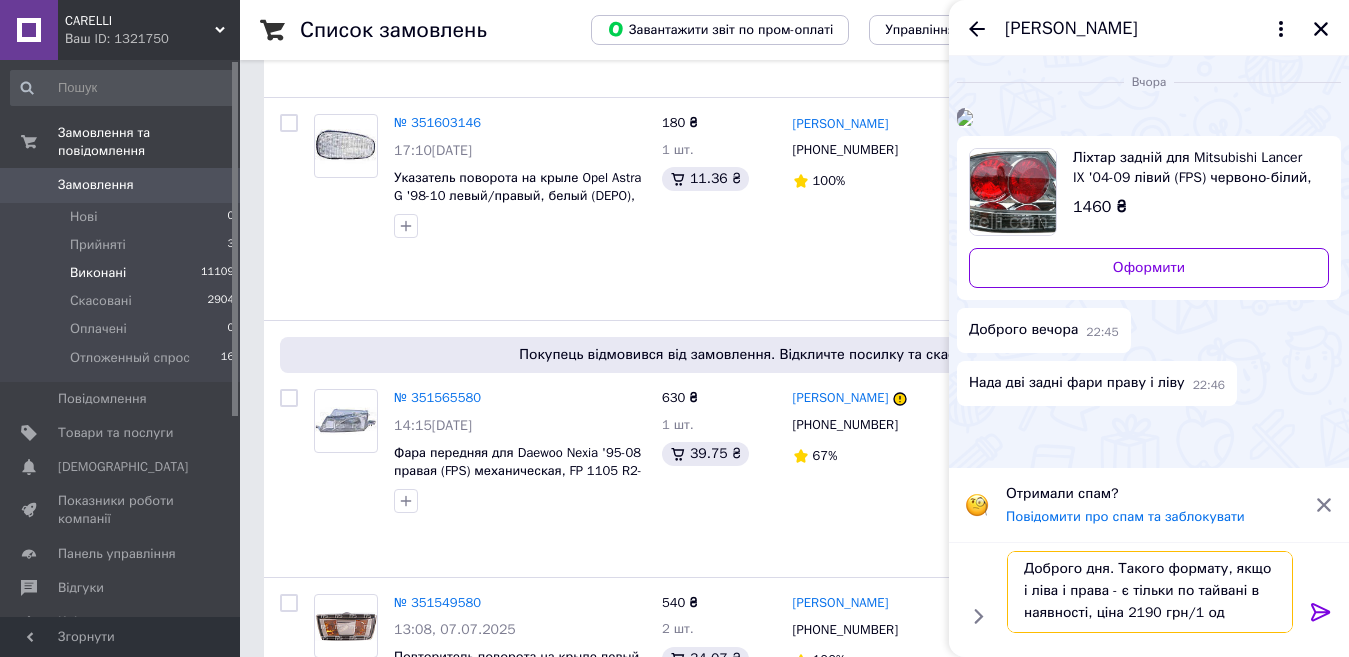 type 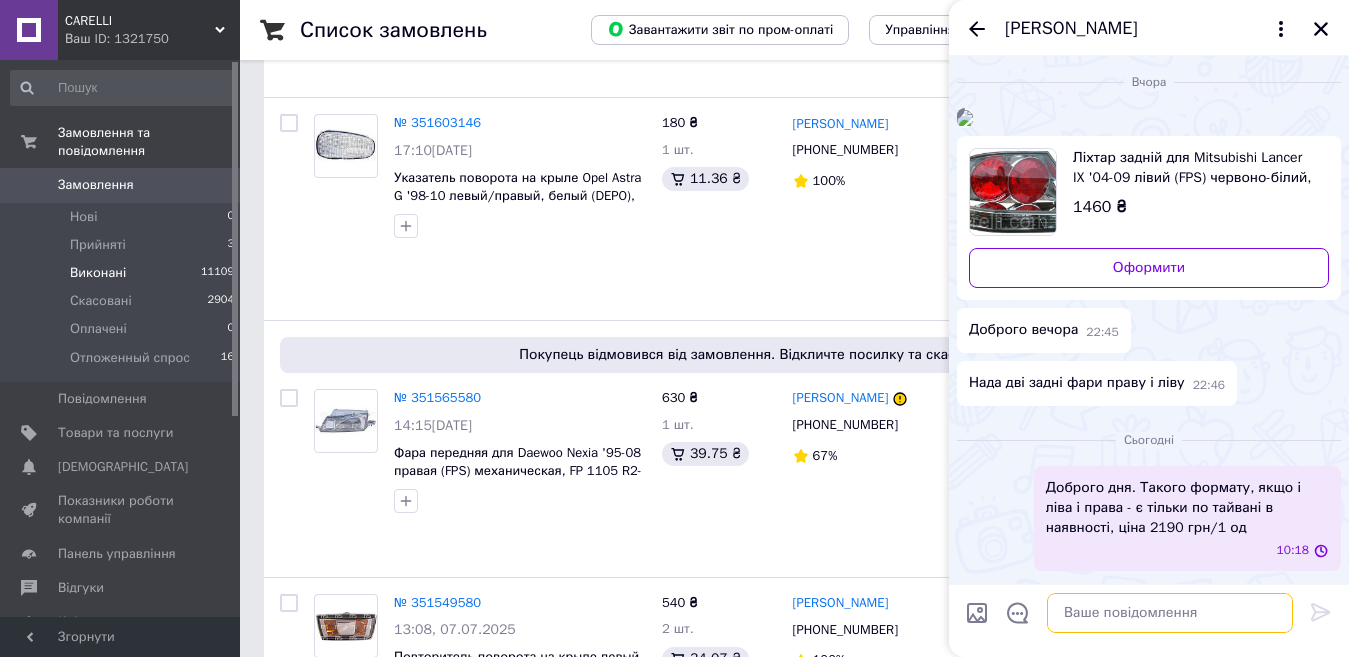 scroll, scrollTop: 0, scrollLeft: 0, axis: both 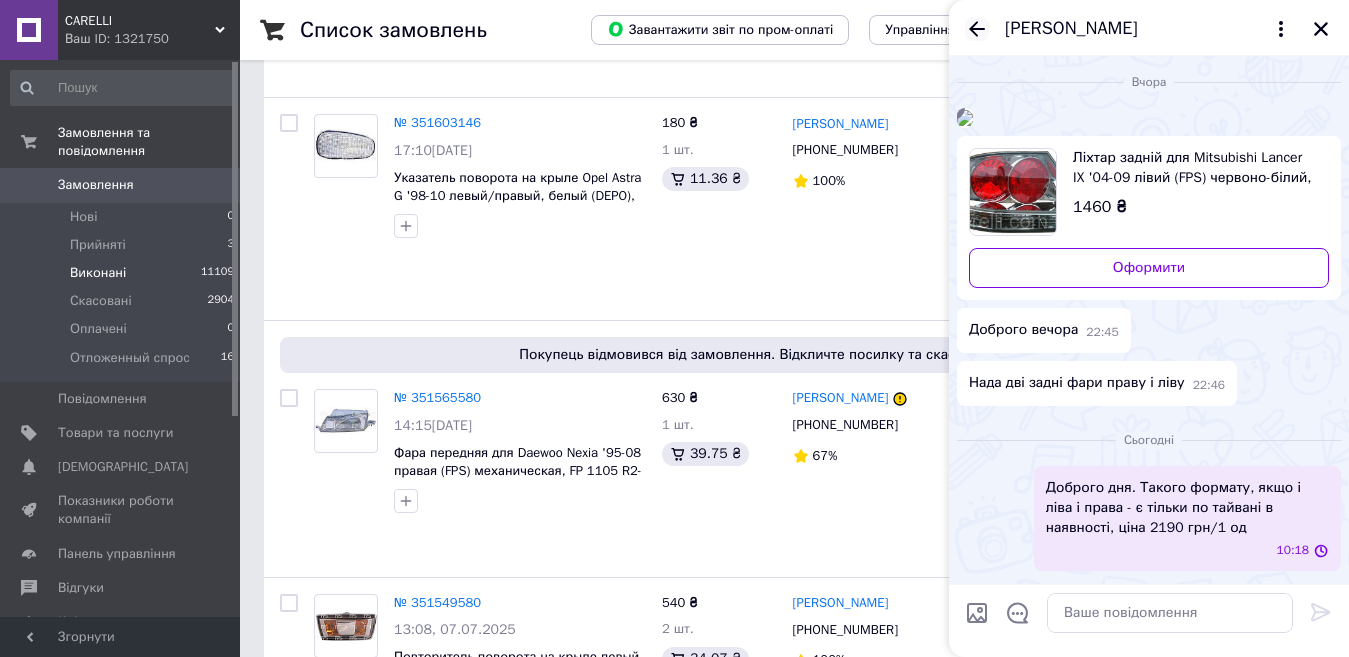 click 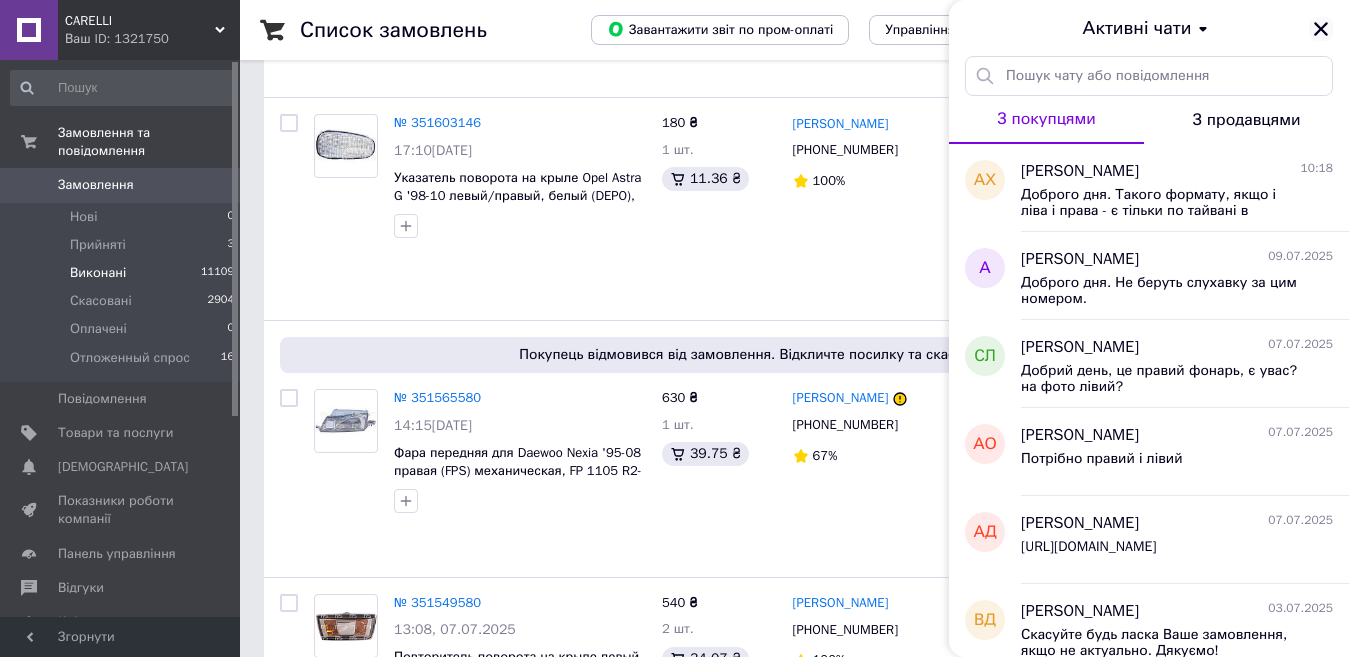click 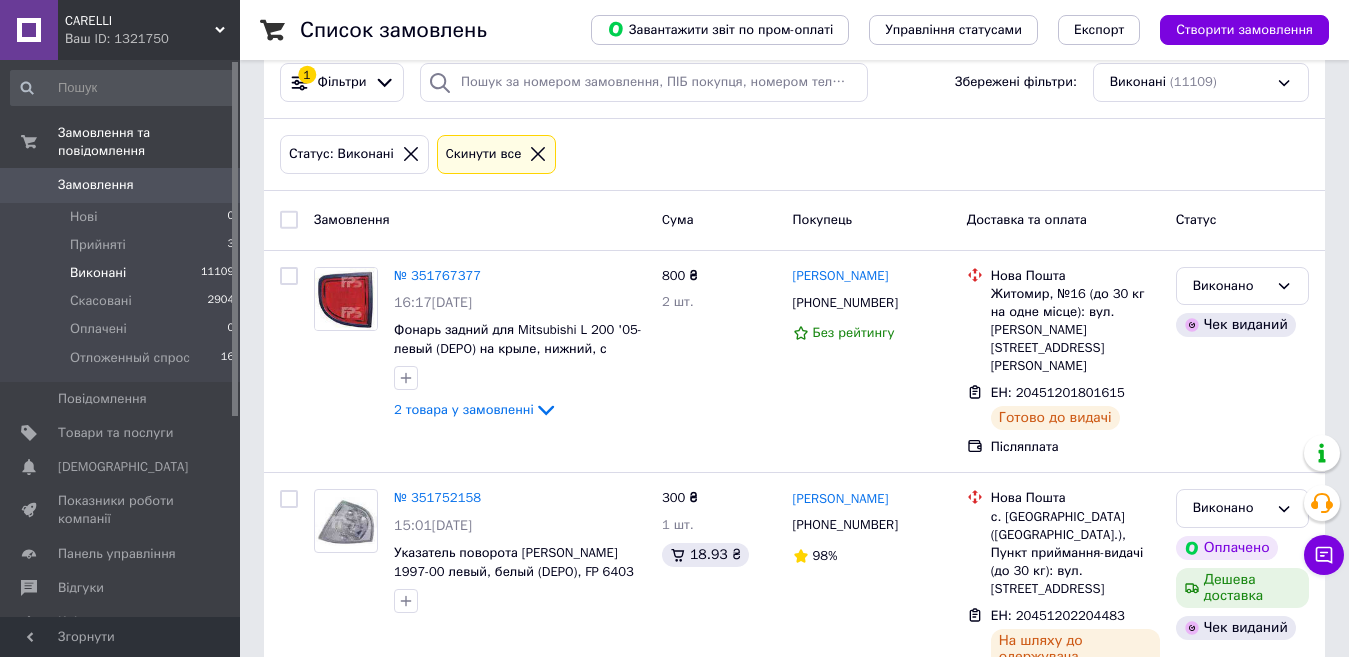 scroll, scrollTop: 0, scrollLeft: 0, axis: both 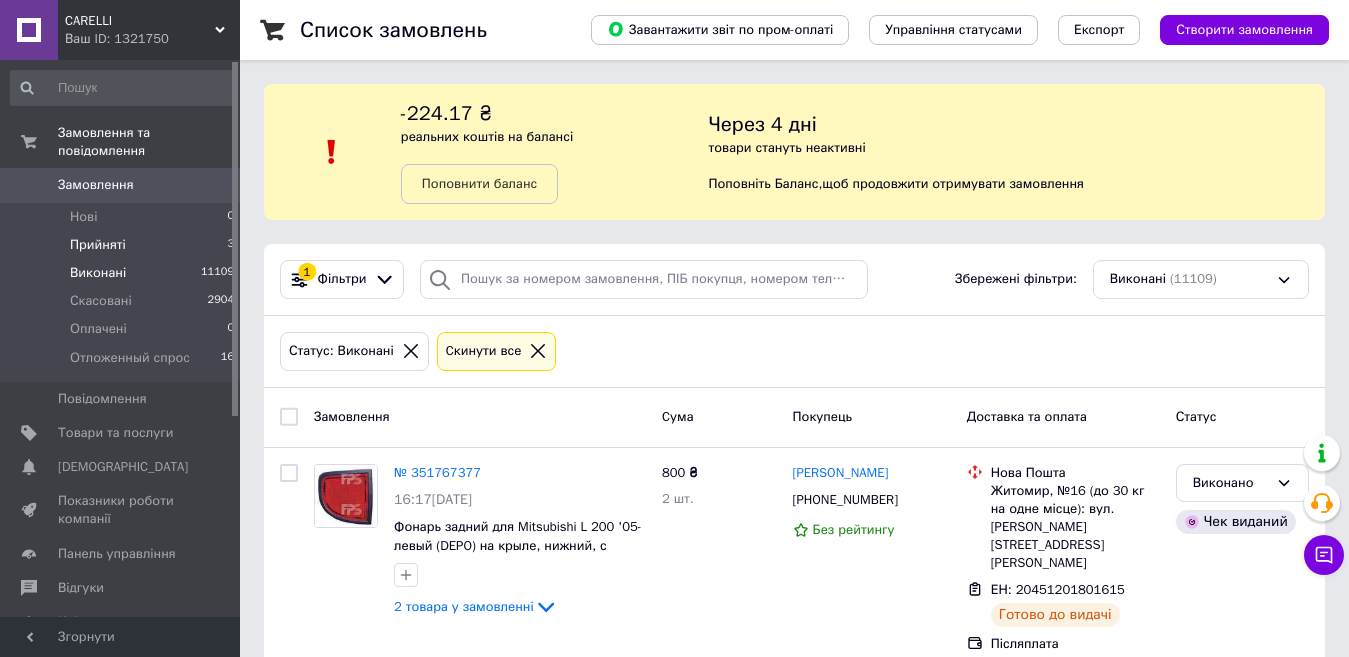 click on "Прийняті" at bounding box center (98, 245) 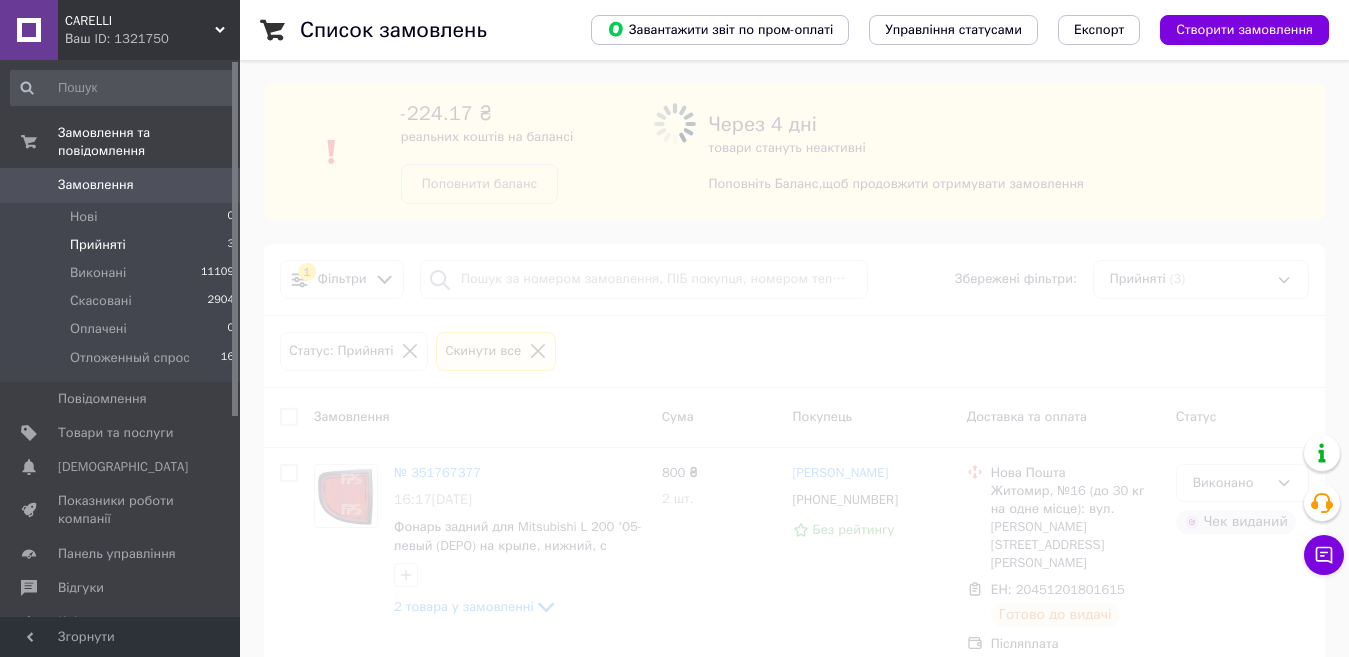 click on "Прийняті" at bounding box center [98, 245] 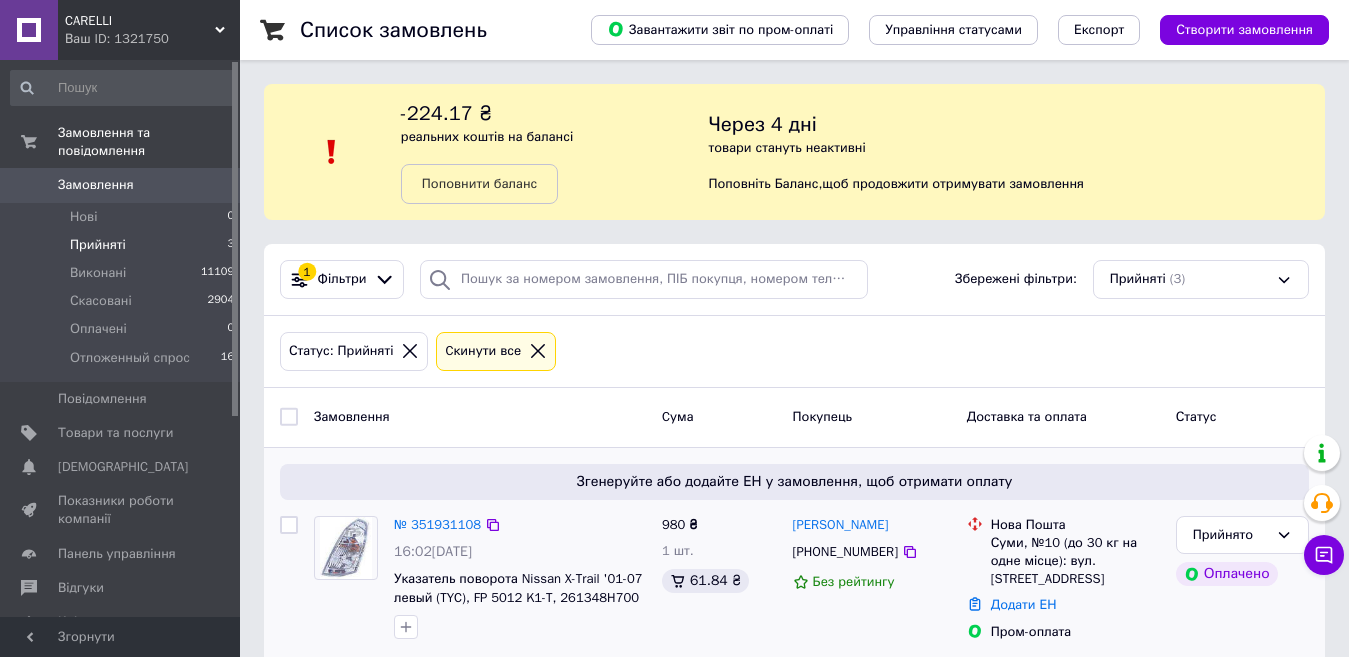 scroll, scrollTop: 98, scrollLeft: 0, axis: vertical 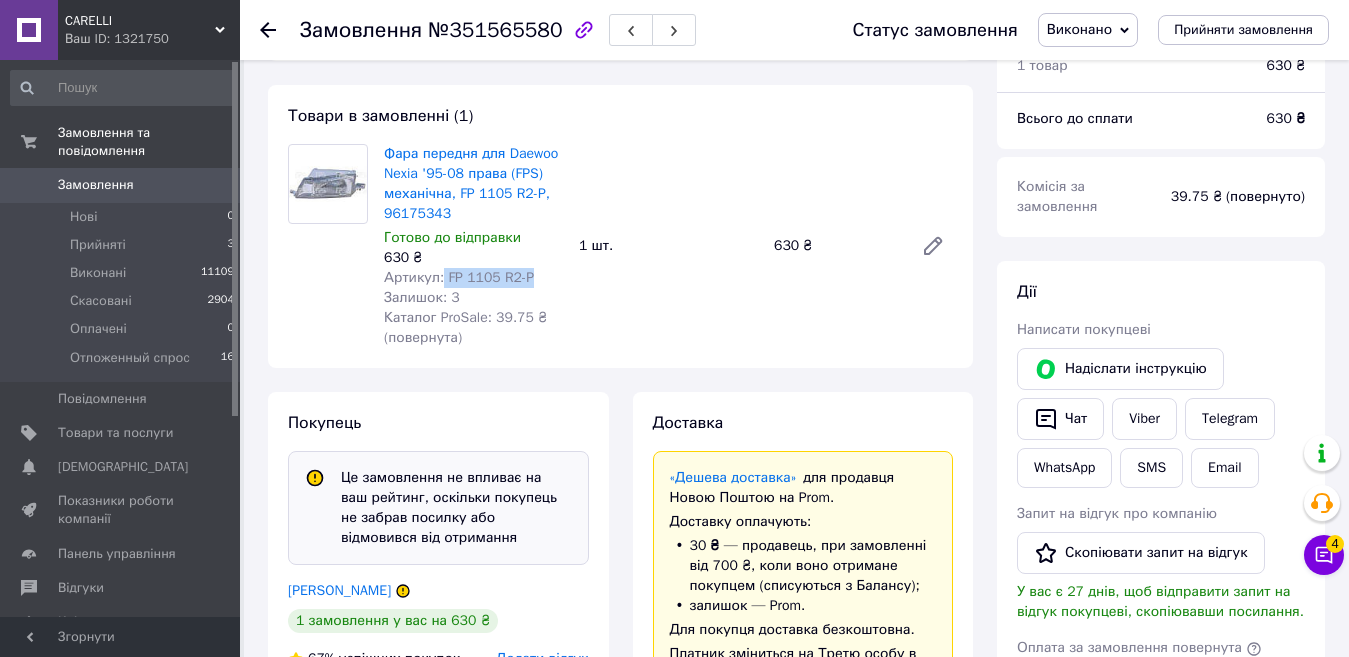 drag, startPoint x: 527, startPoint y: 279, endPoint x: 440, endPoint y: 279, distance: 87 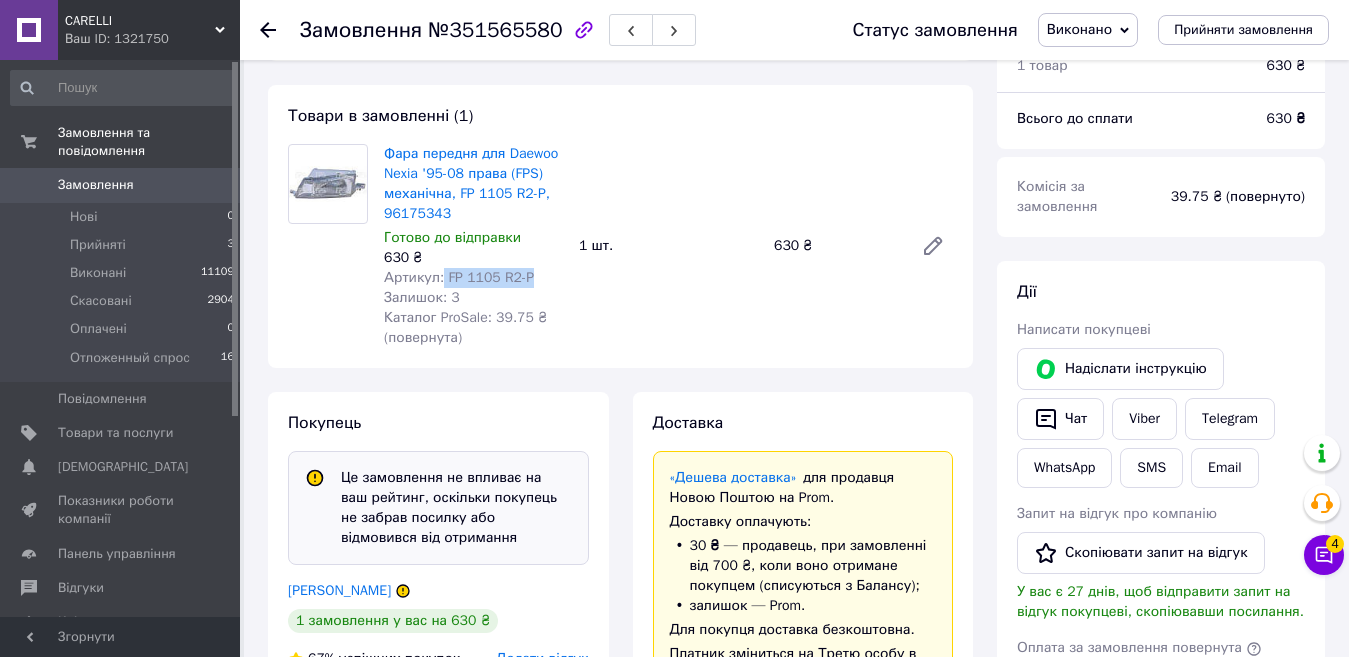 click on "Артикул: FP 1105 R2-P" at bounding box center [473, 278] 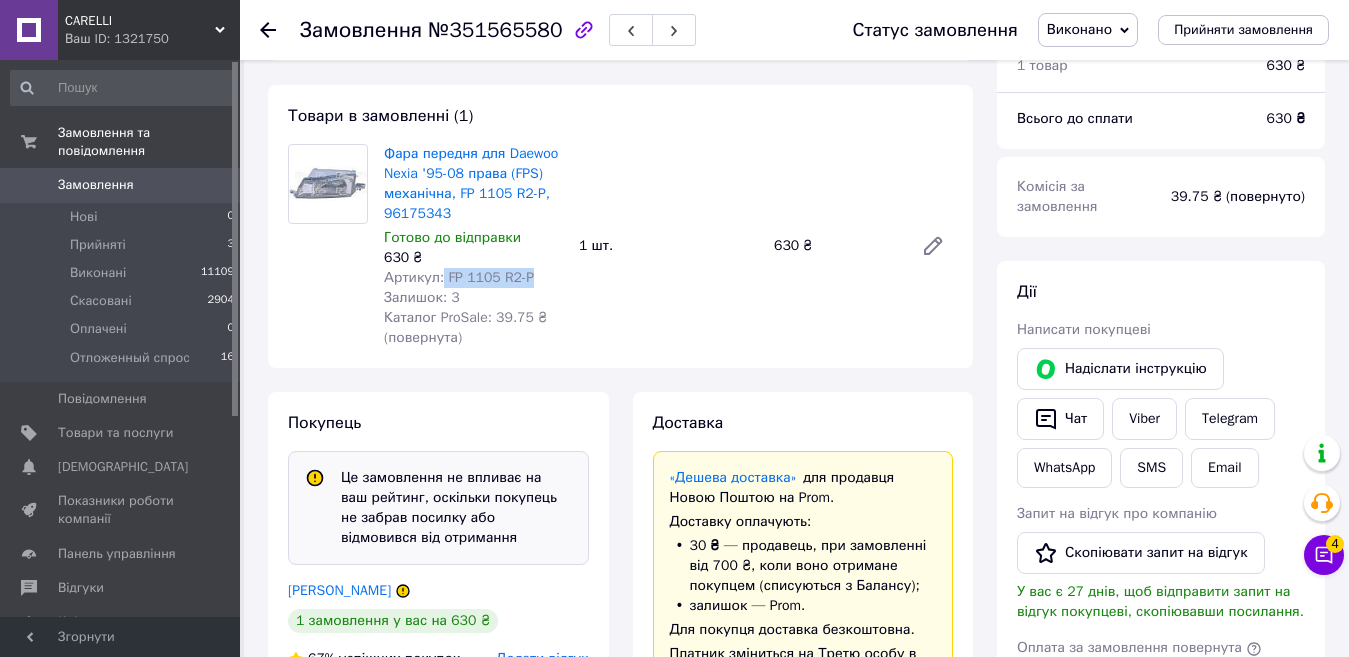 copy on "FP 1105 R2-P" 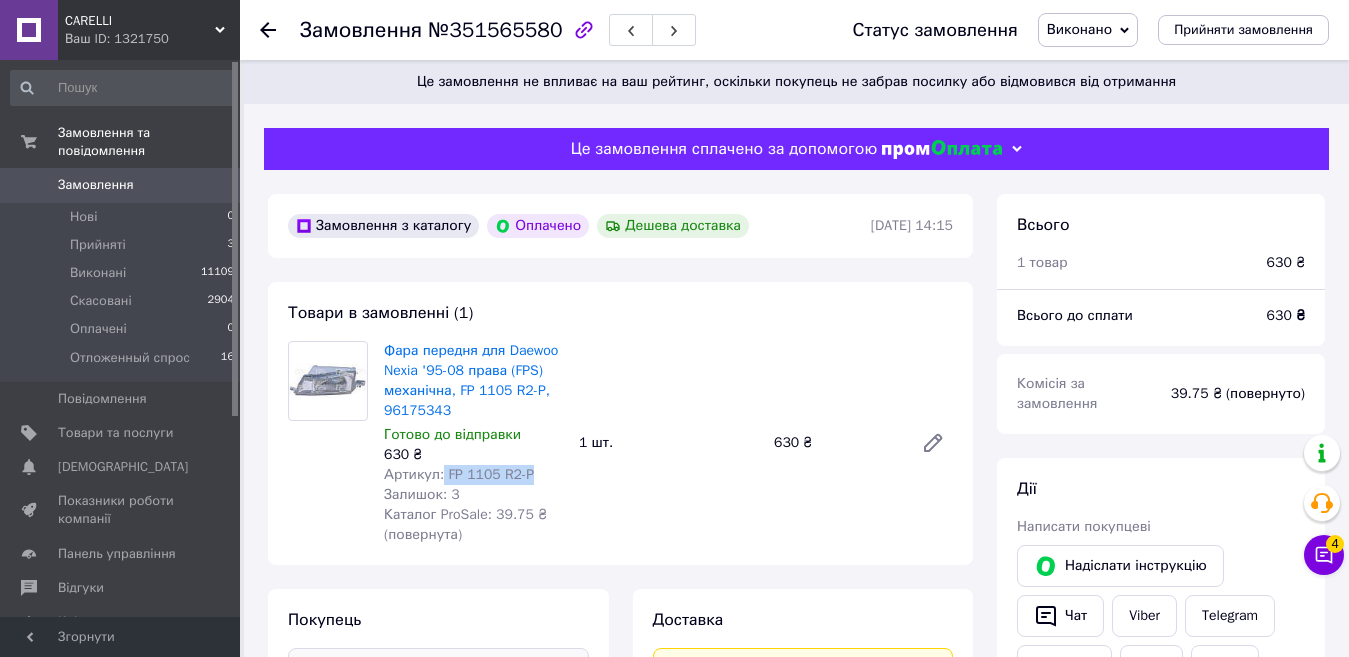 scroll, scrollTop: 0, scrollLeft: 0, axis: both 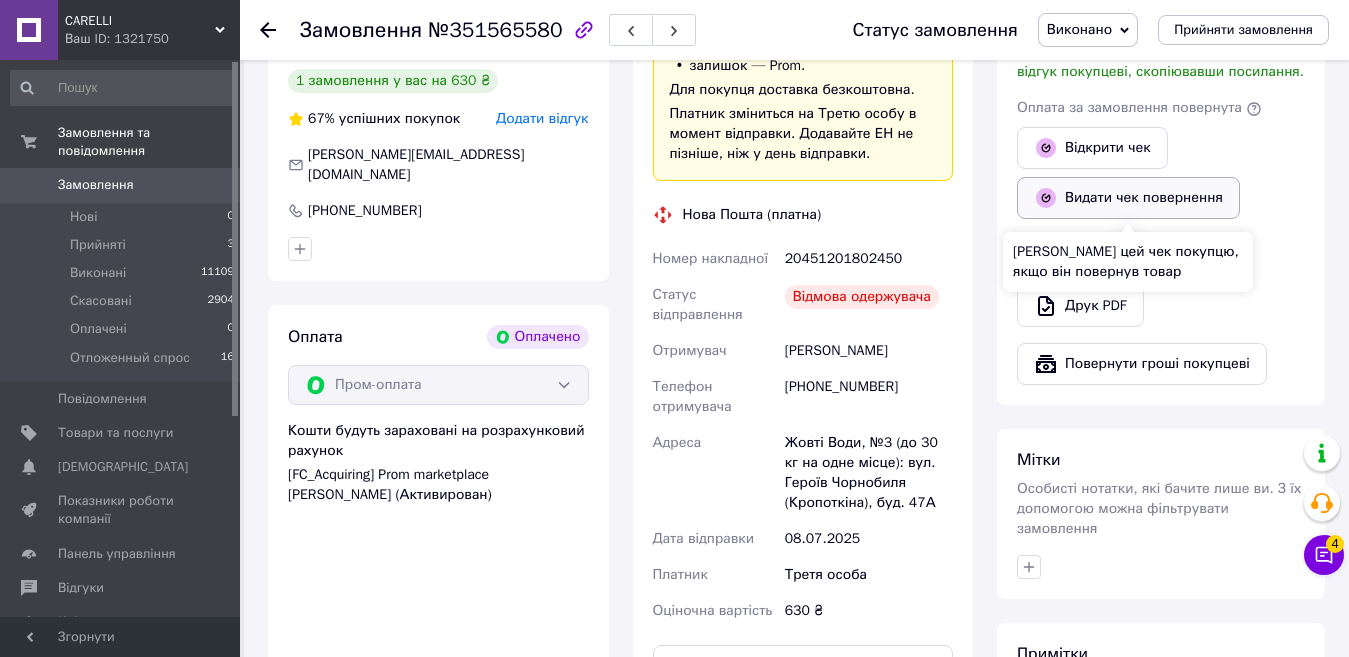 click on "Видати чек повернення" at bounding box center (1128, 198) 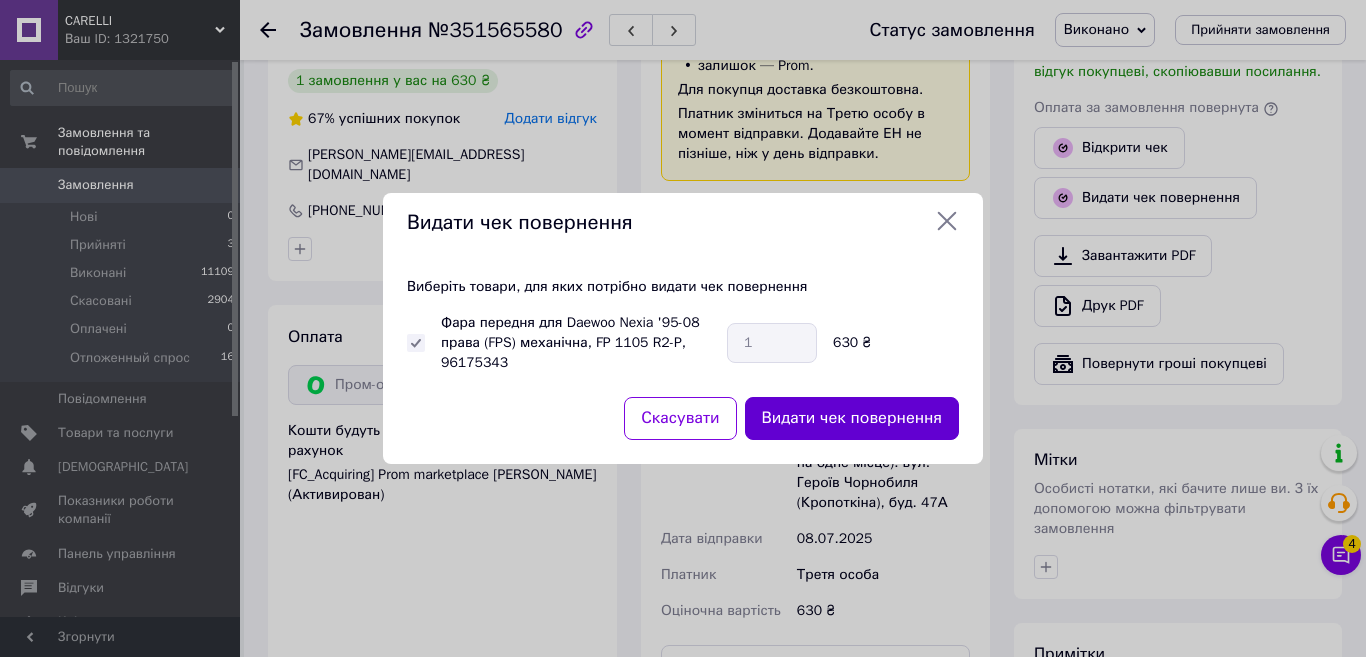 click on "Видати чек повернення" at bounding box center [852, 418] 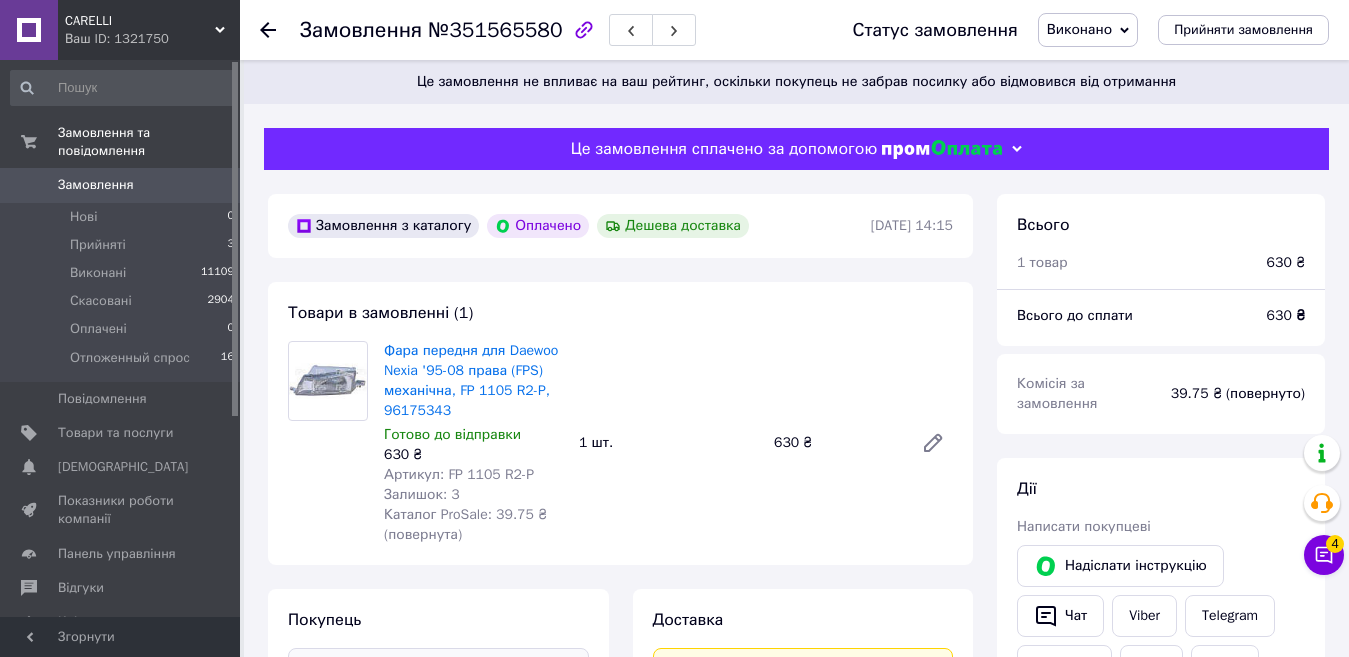 scroll, scrollTop: 197, scrollLeft: 0, axis: vertical 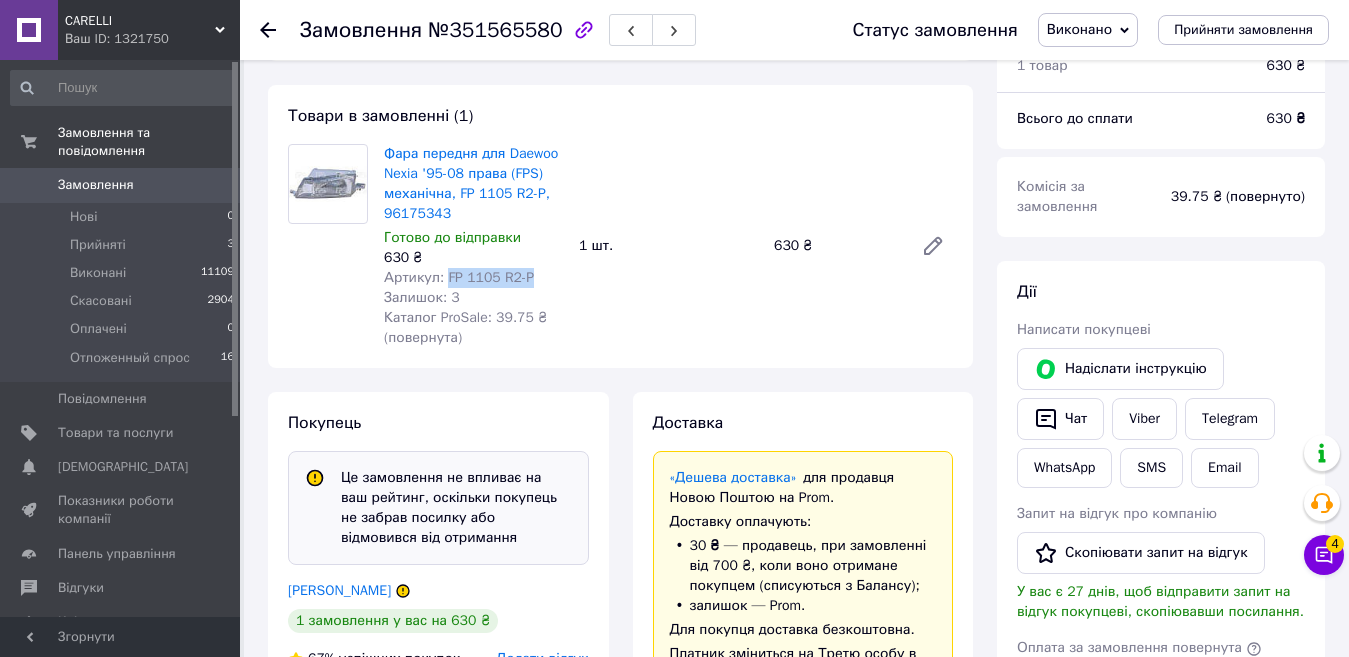 drag, startPoint x: 529, startPoint y: 279, endPoint x: 442, endPoint y: 279, distance: 87 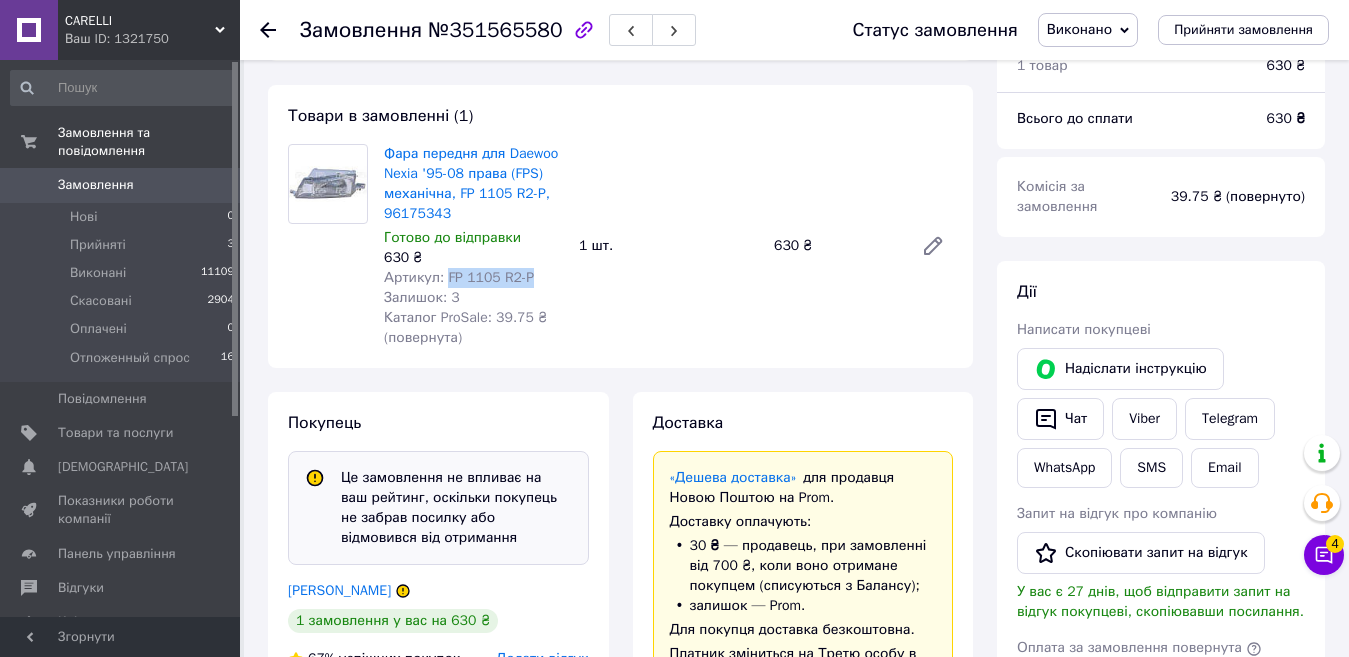 click on "Артикул: FP 1105 R2-P" at bounding box center (473, 278) 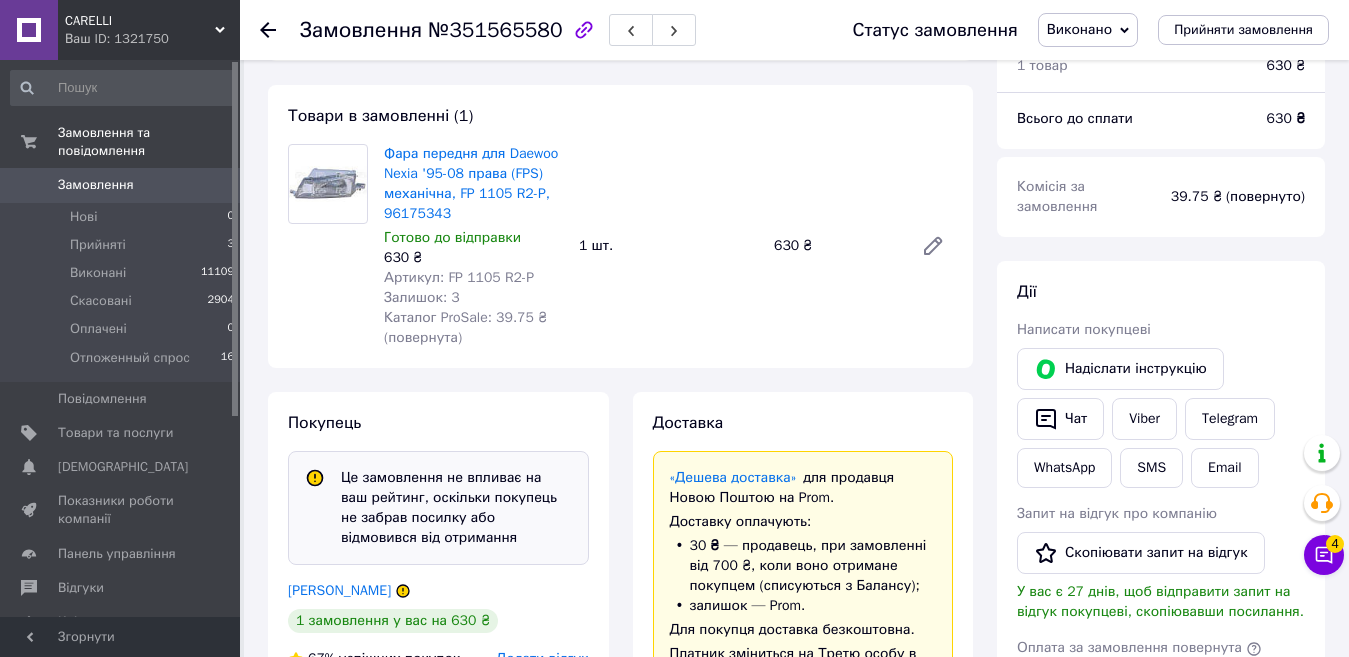 click on "Фара передня для Daewoo Nexia '95-08 права (FPS) механічна, FP 1105 R2-P, 96175343 Готово до відправки 630 ₴ Артикул: FP 1105 R2-P Залишок: 3 Каталог ProSale: 39.75 ₴ (повернута) 1 шт. 630 ₴" at bounding box center [668, 246] 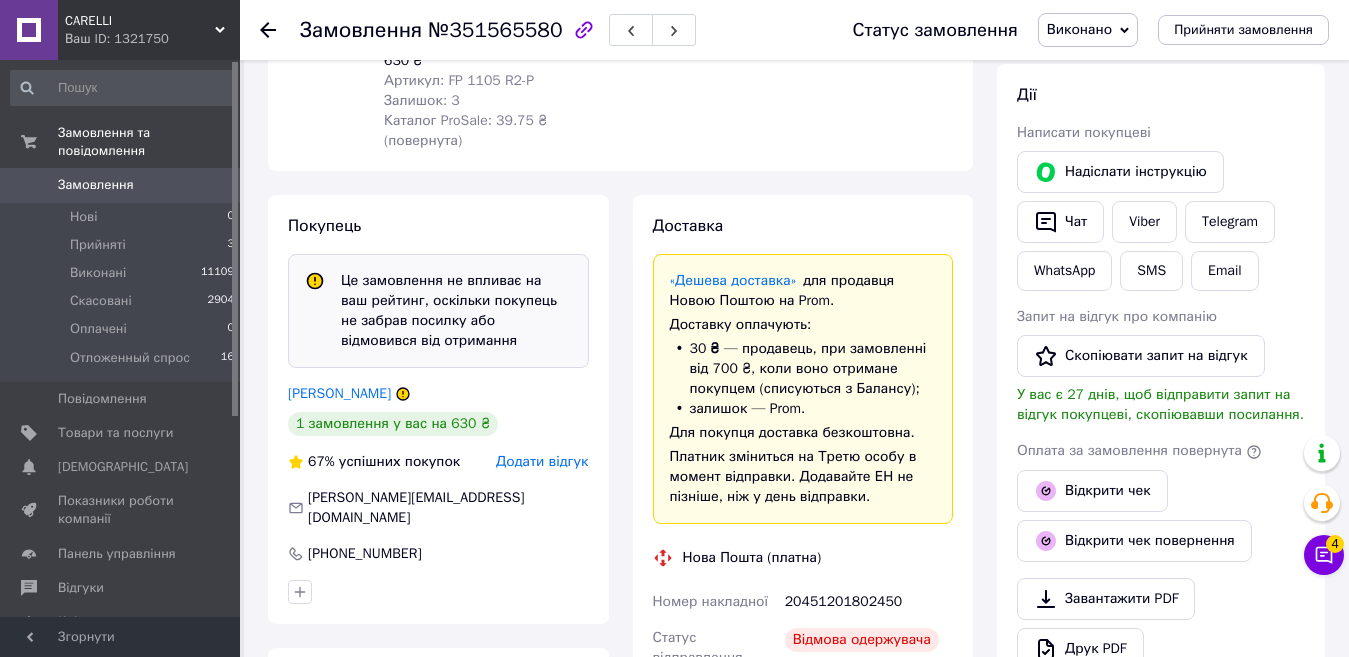 scroll, scrollTop: 492, scrollLeft: 0, axis: vertical 